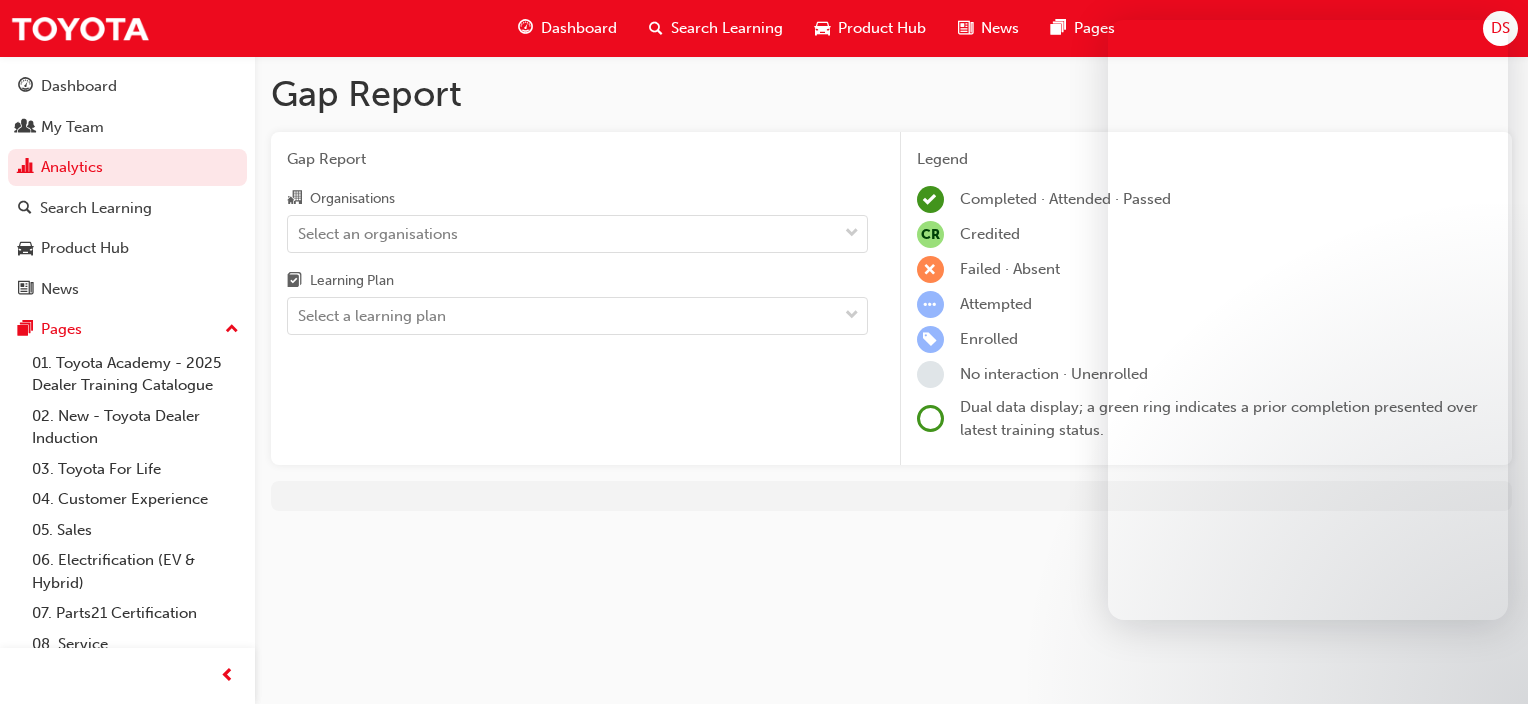 scroll, scrollTop: 0, scrollLeft: 0, axis: both 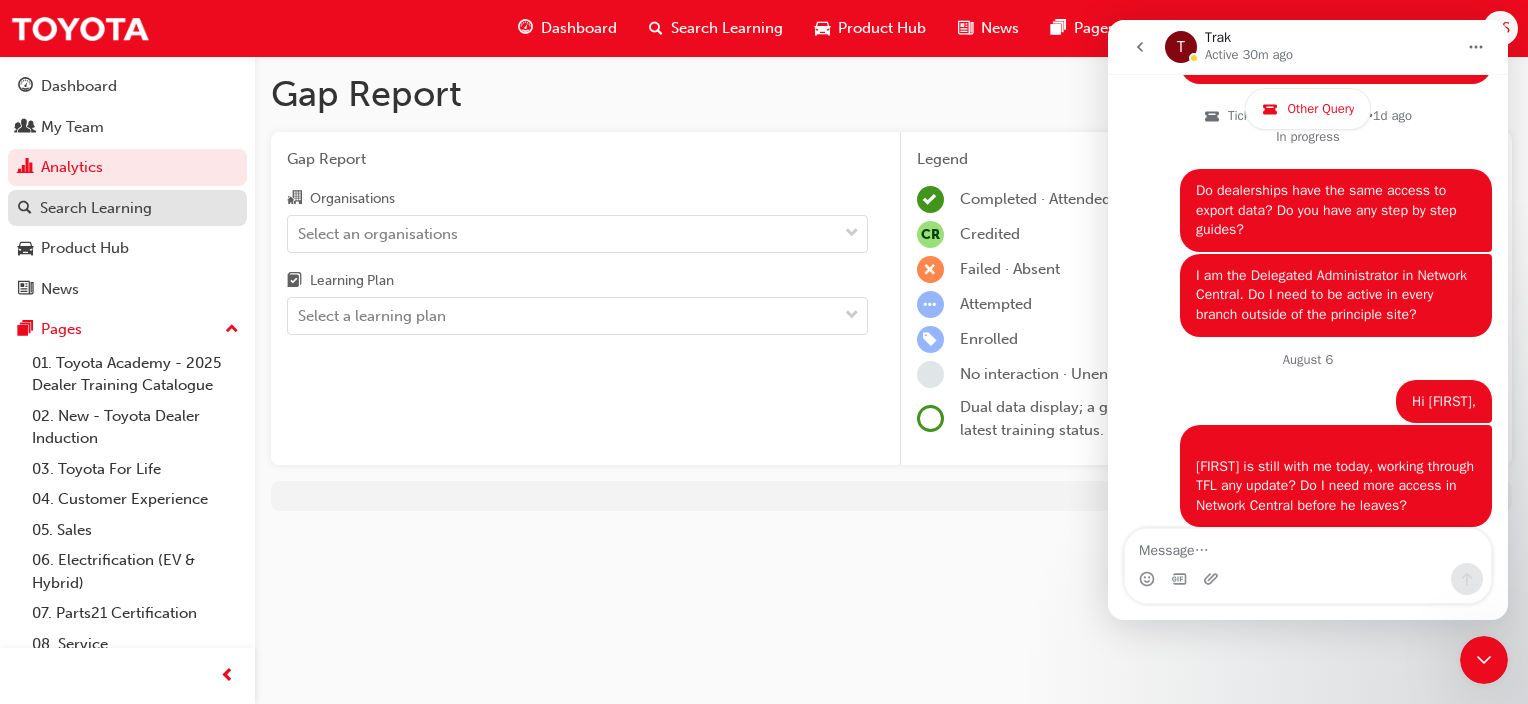 drag, startPoint x: 122, startPoint y: 203, endPoint x: 80, endPoint y: 215, distance: 43.68066 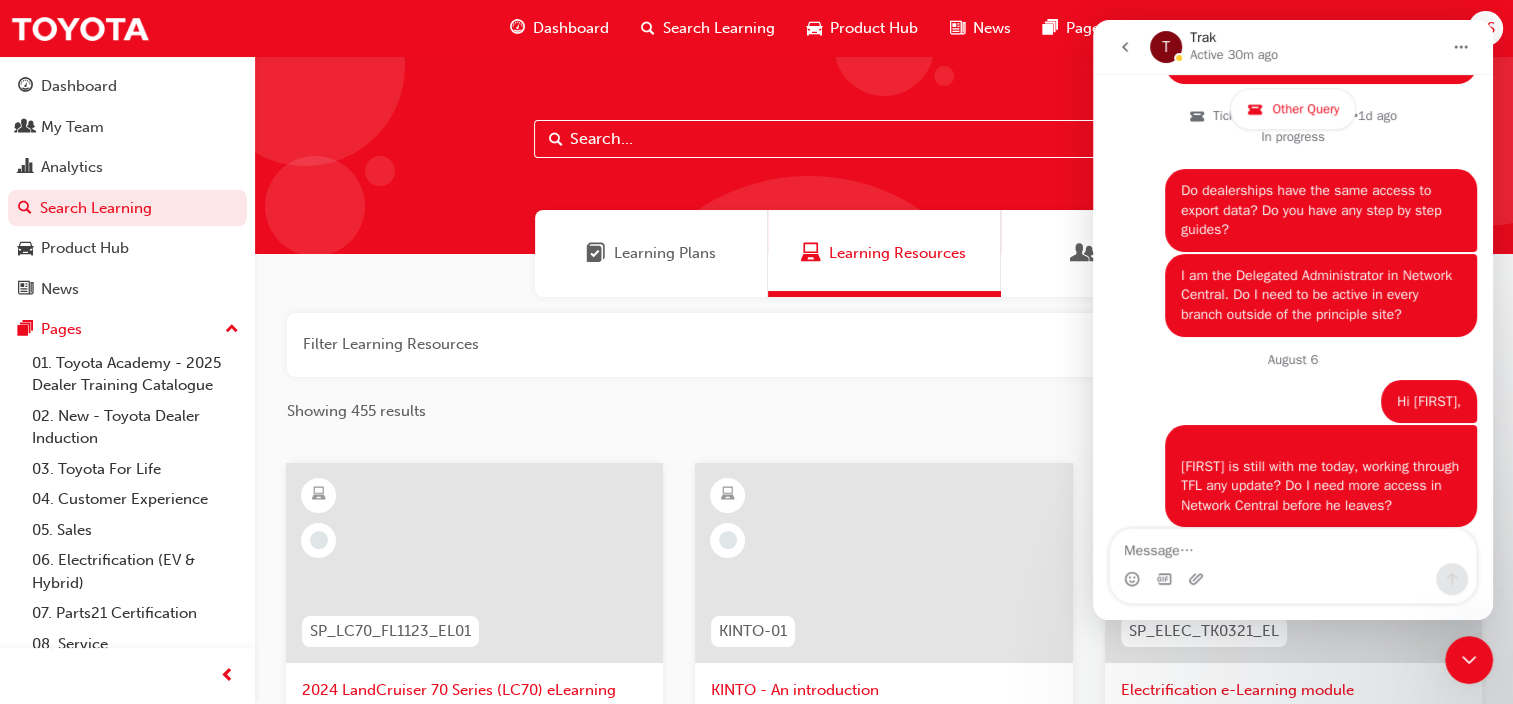 click at bounding box center (884, 139) 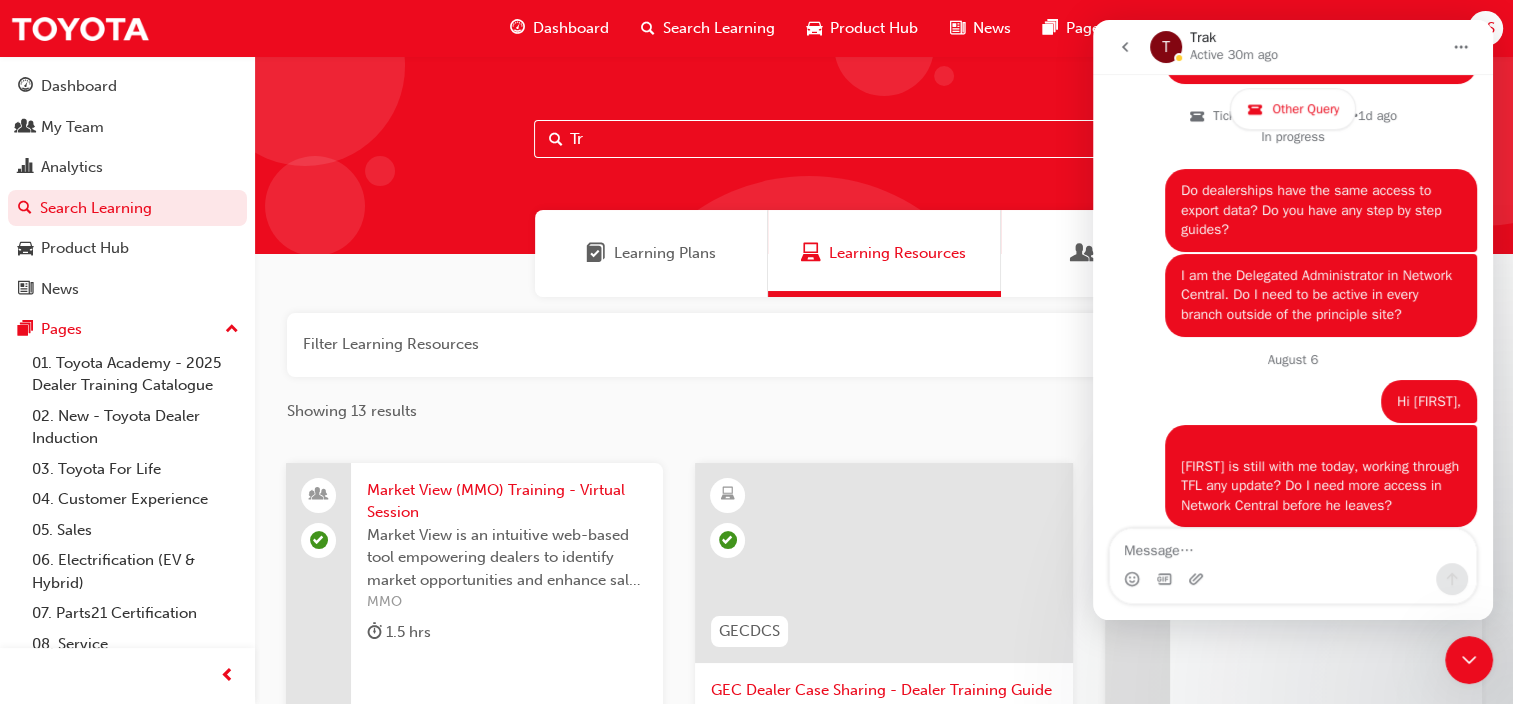 type on "T" 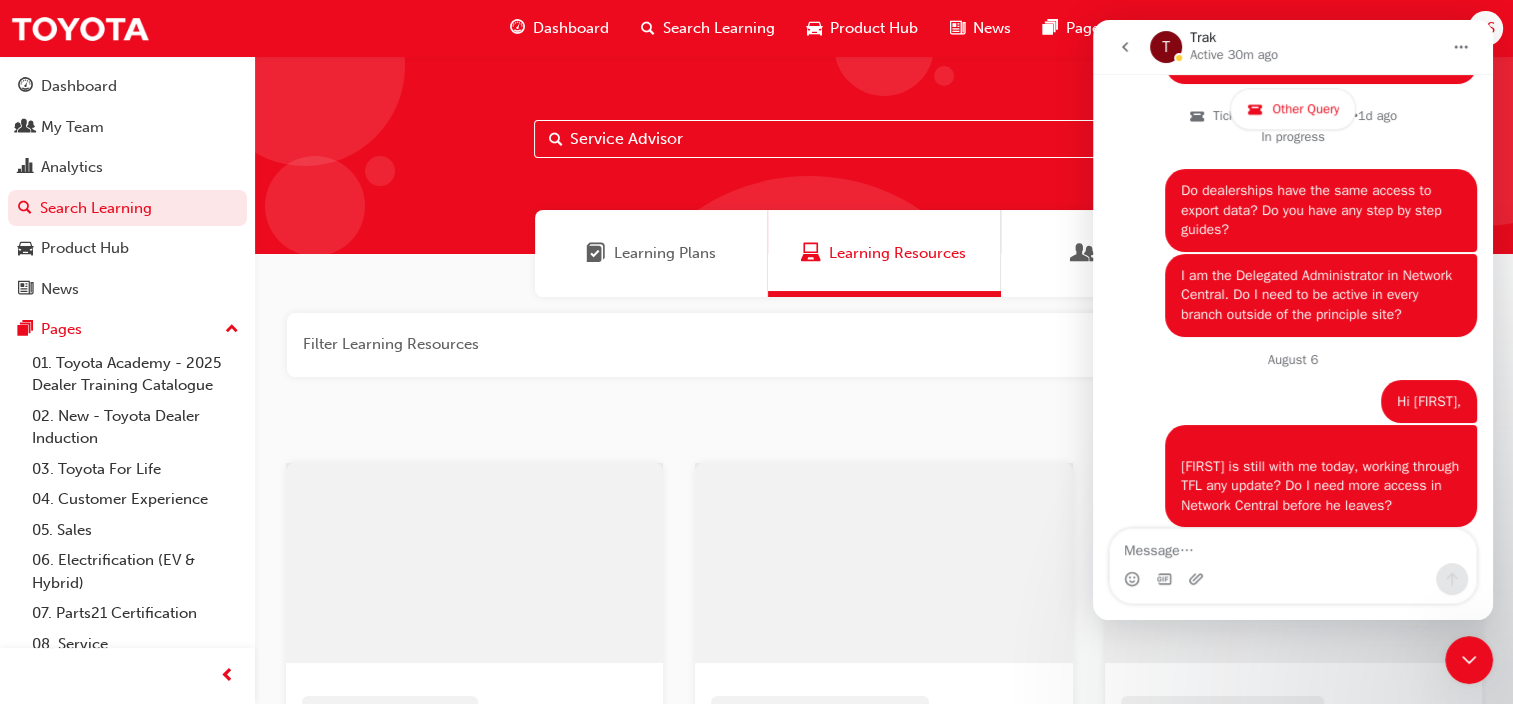 type on "Service Advisor" 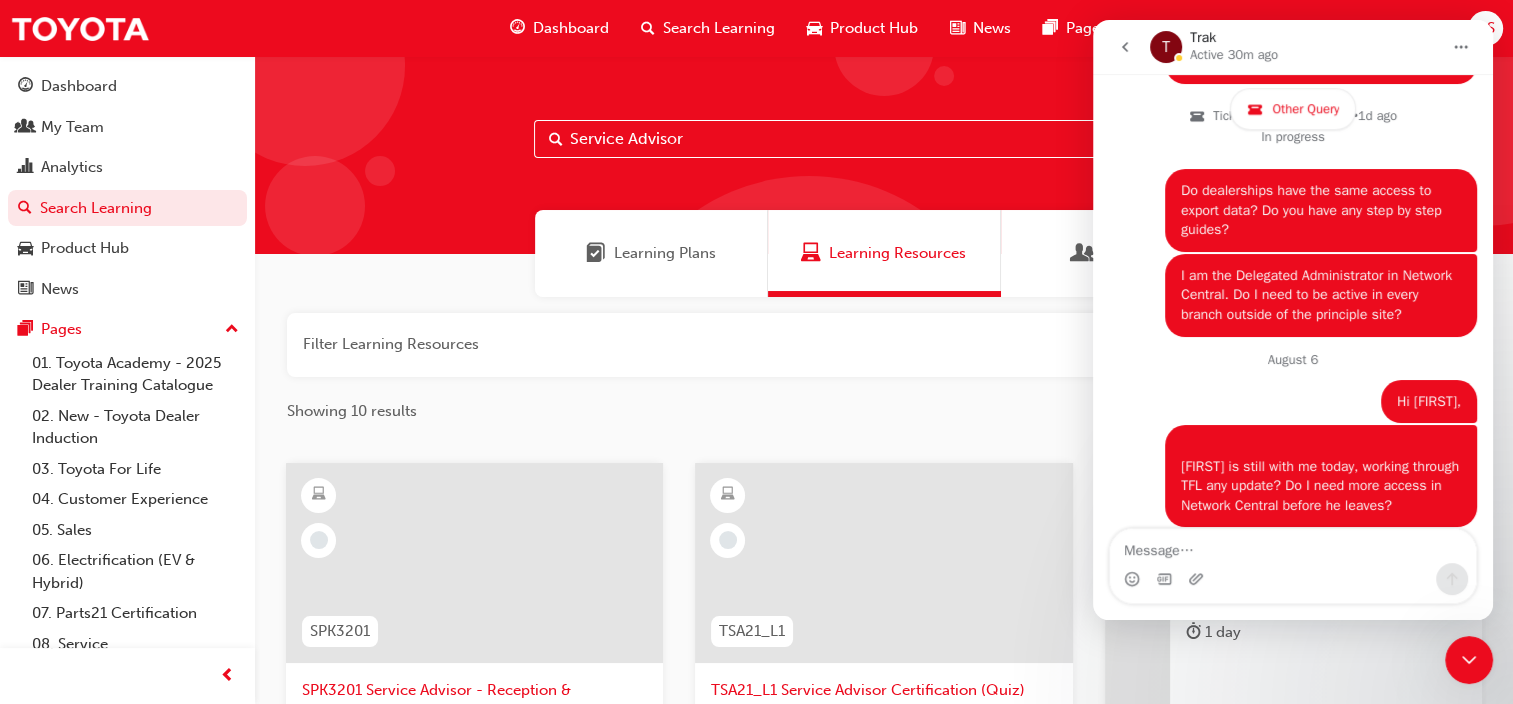click 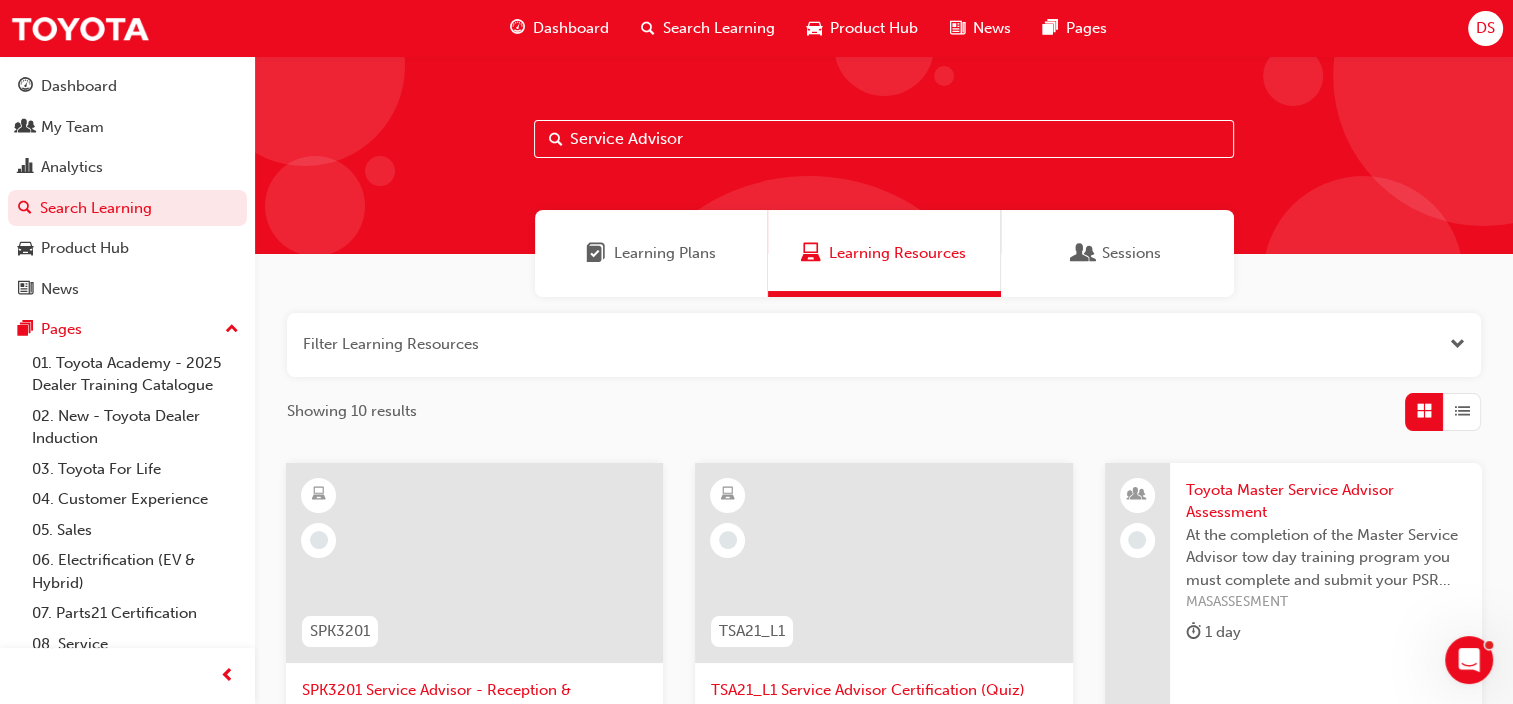 scroll, scrollTop: 0, scrollLeft: 0, axis: both 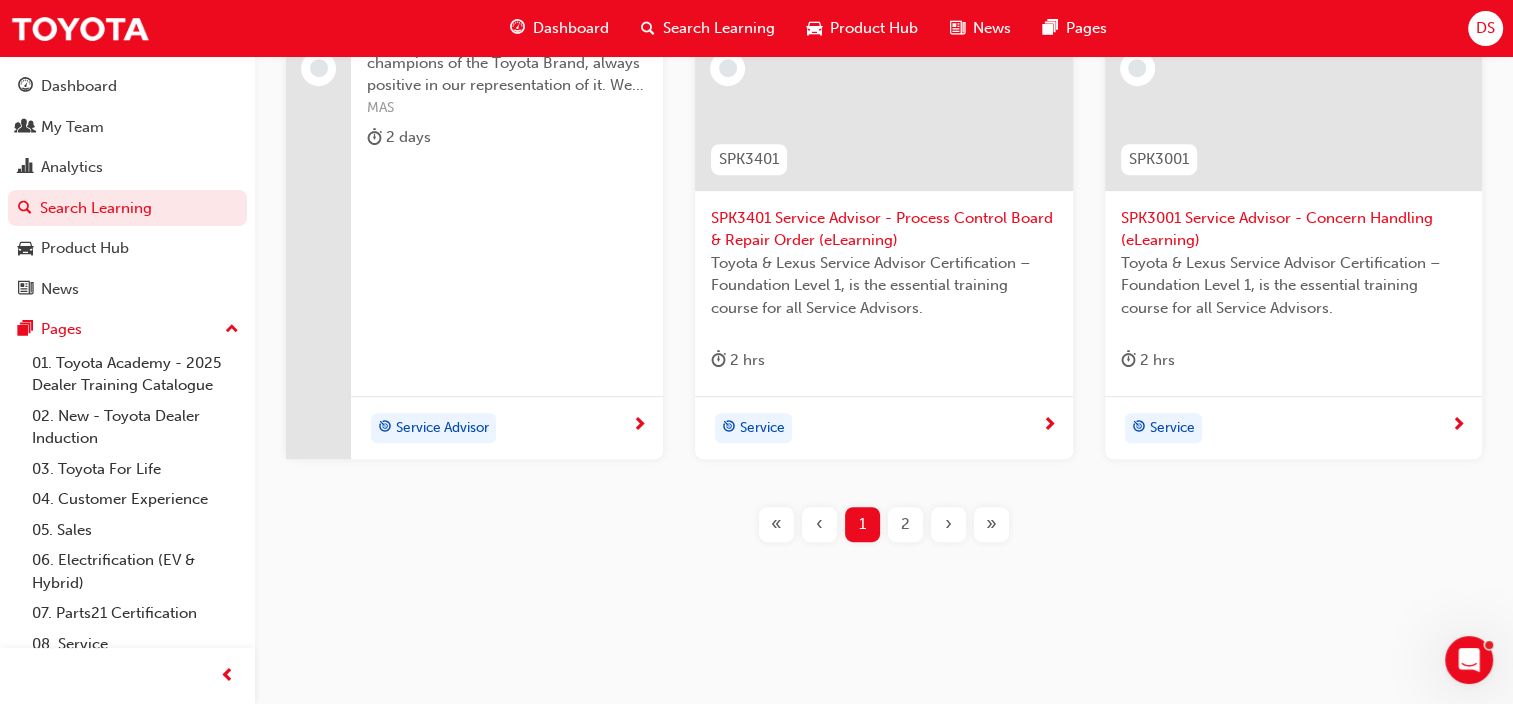 click on "2" at bounding box center (905, 524) 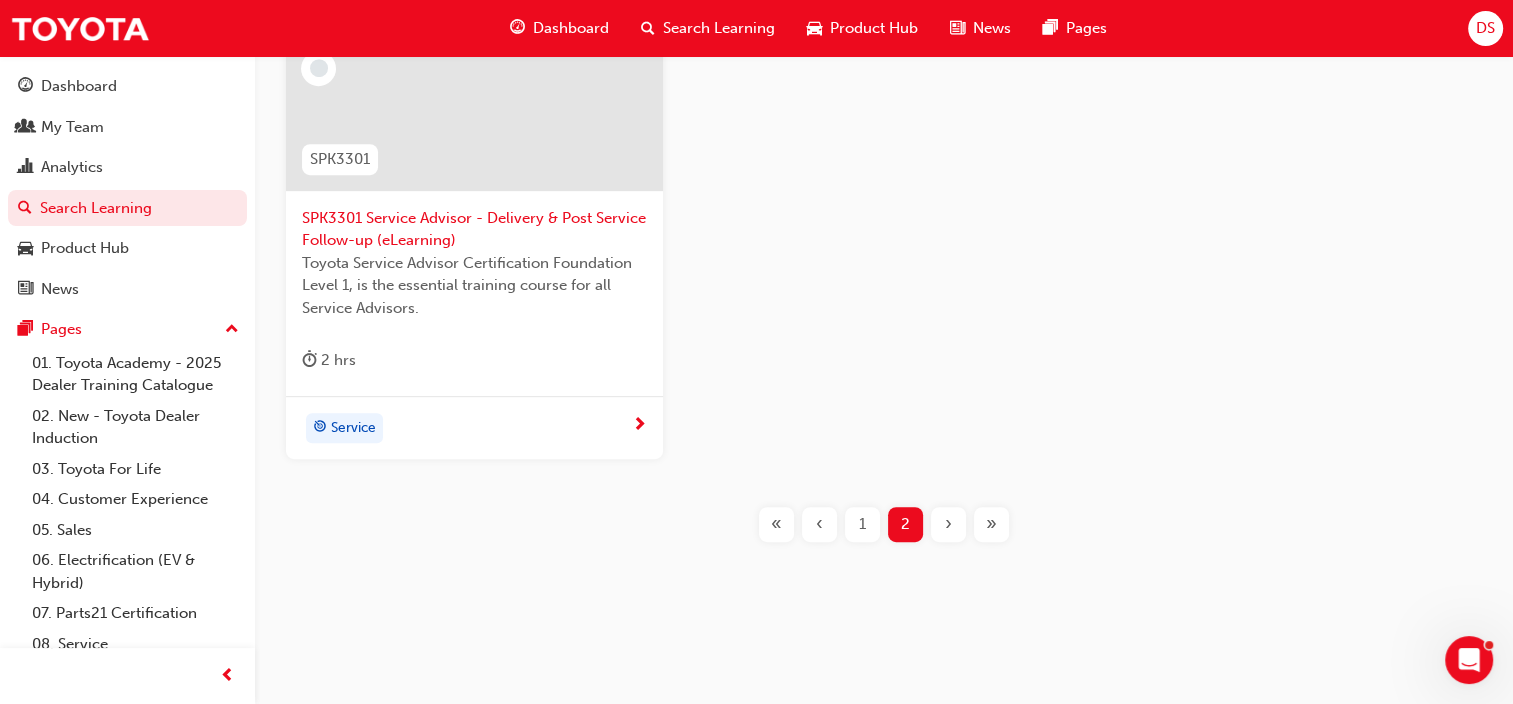 click on "Search Learning" at bounding box center [719, 28] 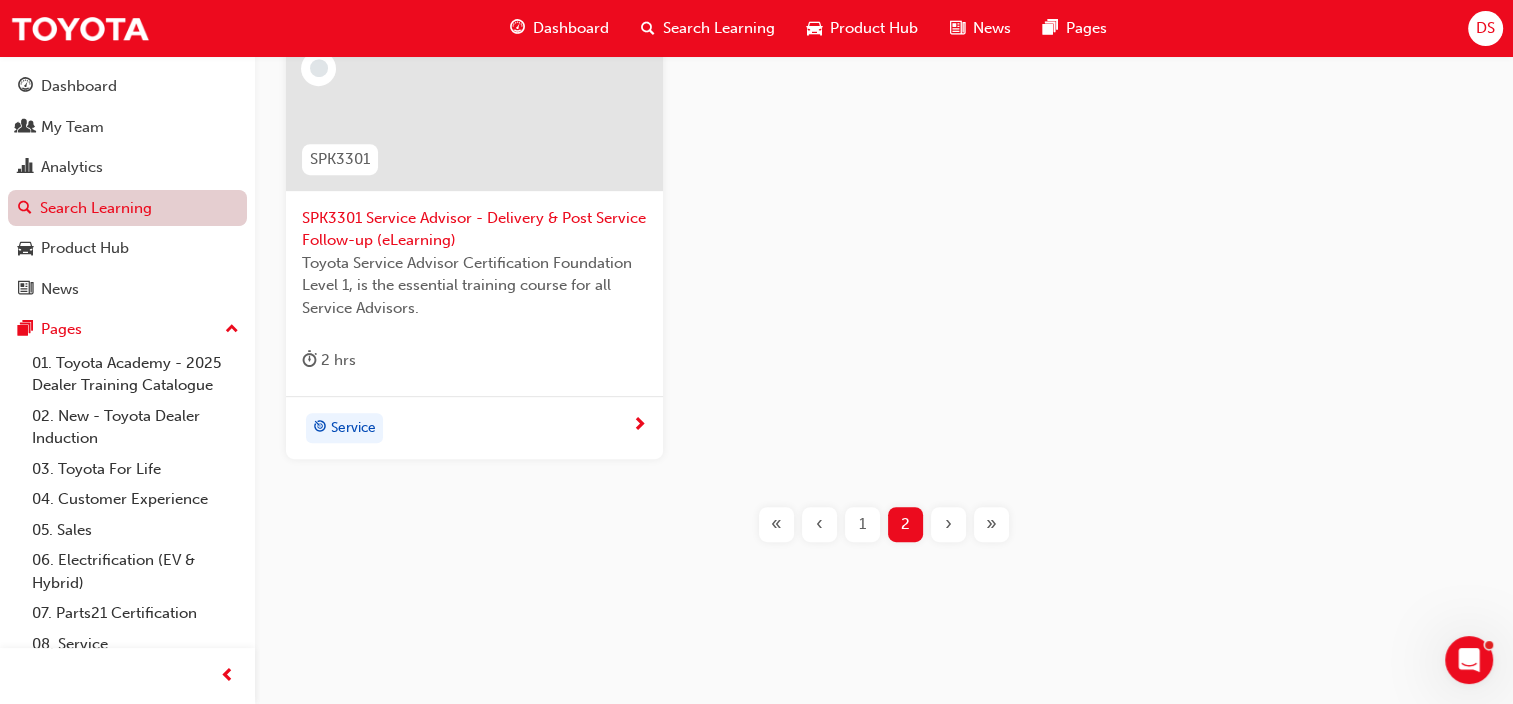 click on "Search Learning" at bounding box center [127, 208] 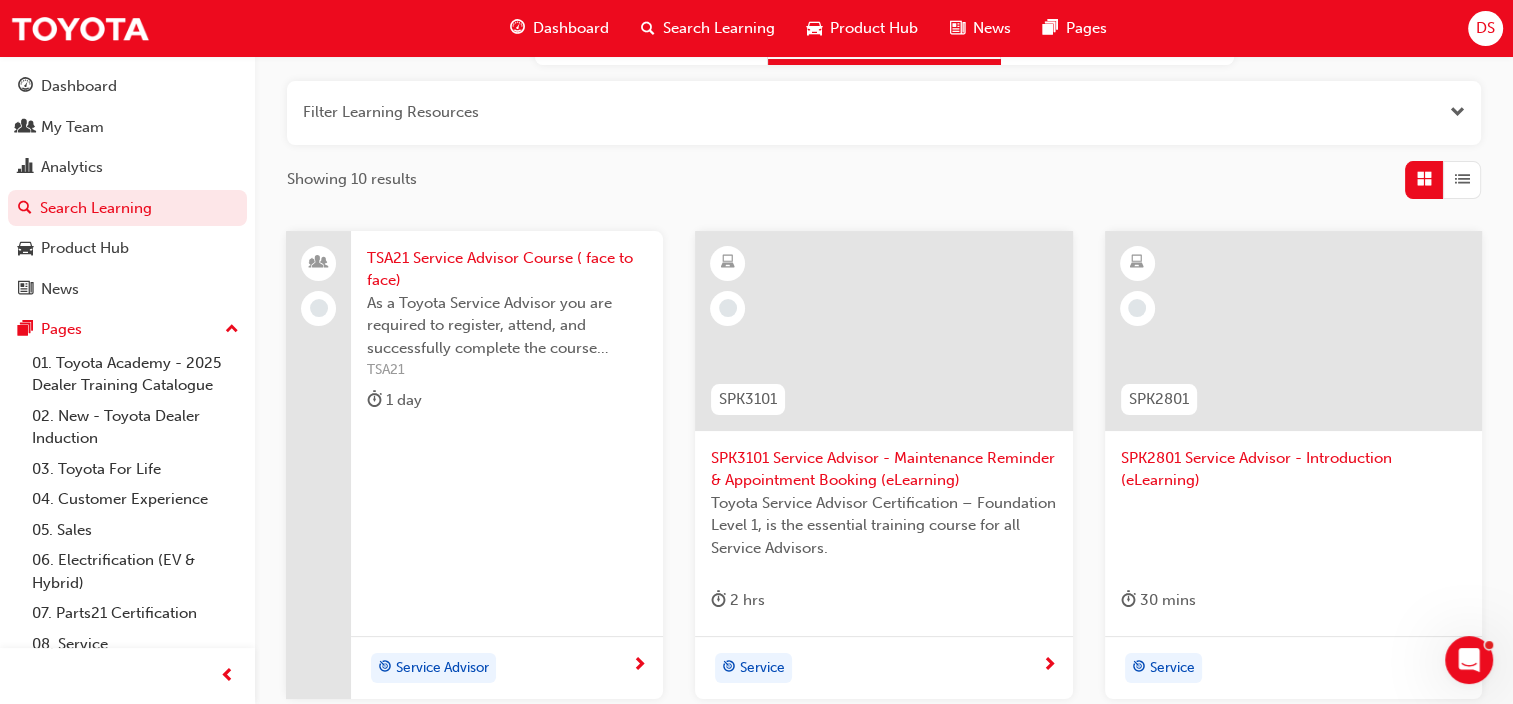 scroll, scrollTop: 0, scrollLeft: 0, axis: both 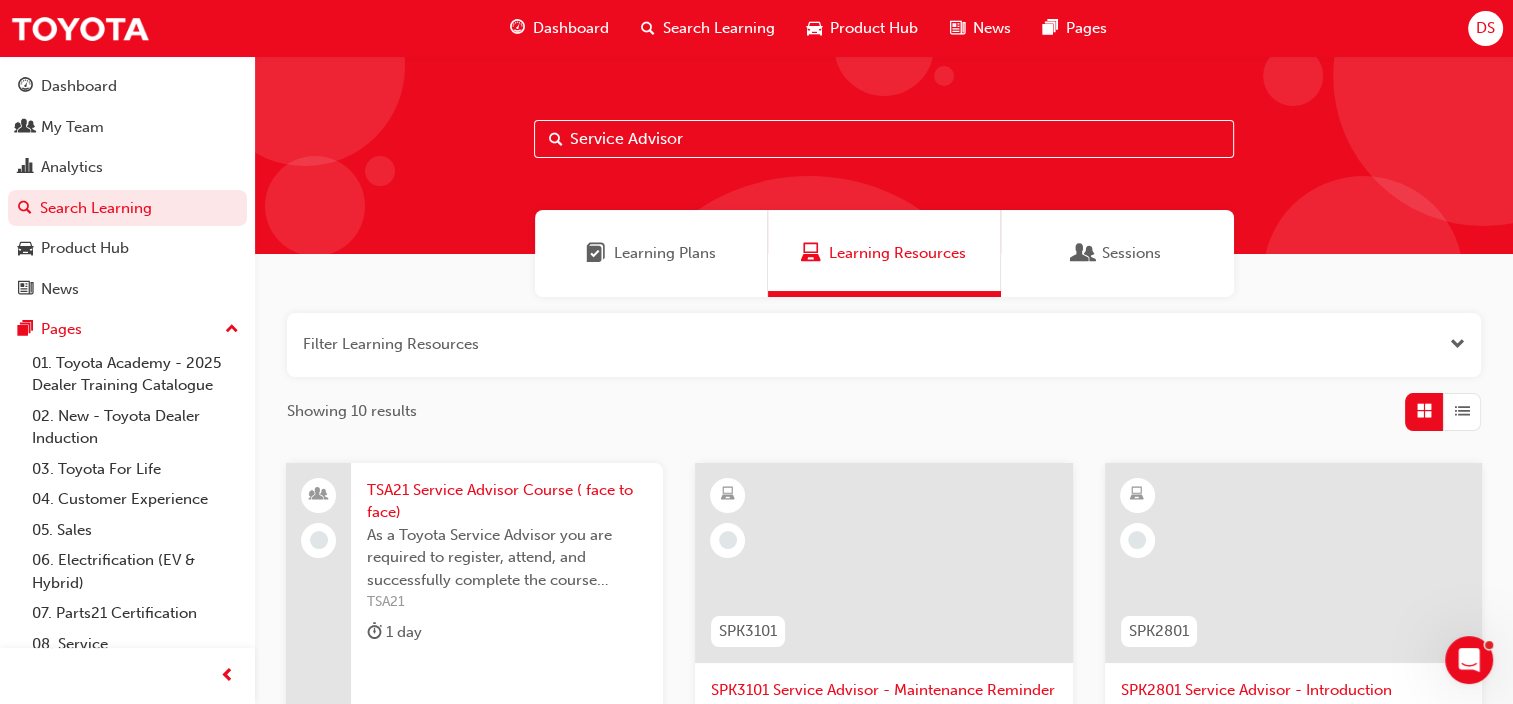 click on "Service Advisor" at bounding box center (884, 139) 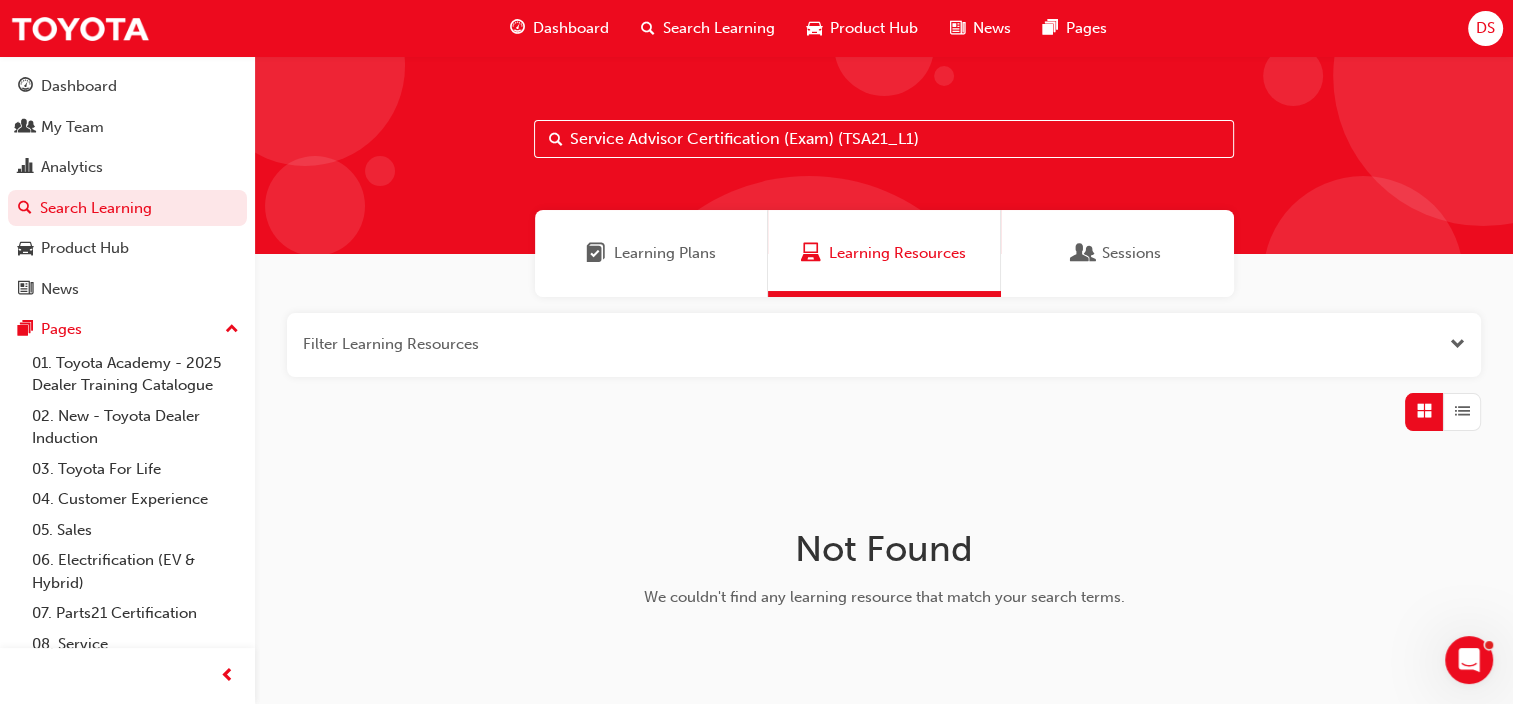 drag, startPoint x: 783, startPoint y: 131, endPoint x: 973, endPoint y: 133, distance: 190.01053 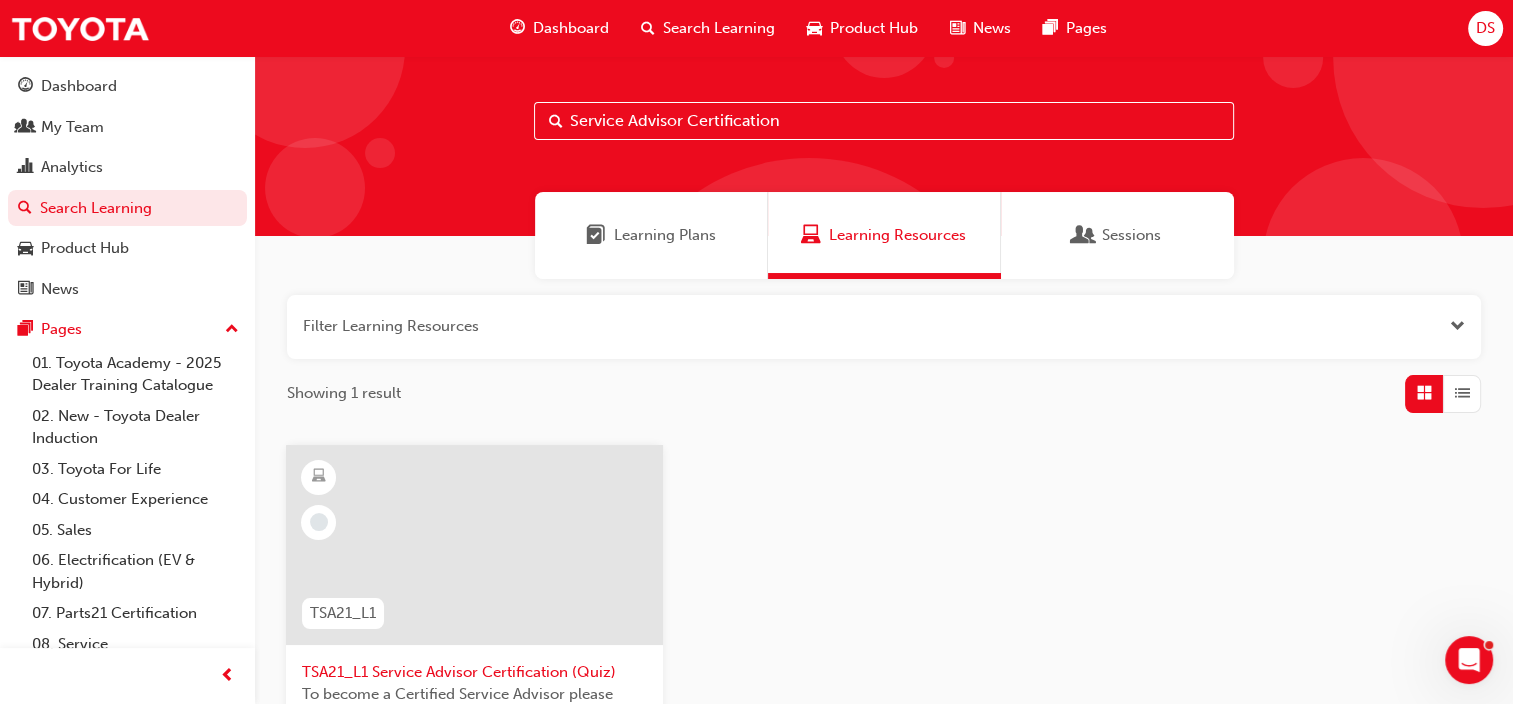 scroll, scrollTop: 0, scrollLeft: 0, axis: both 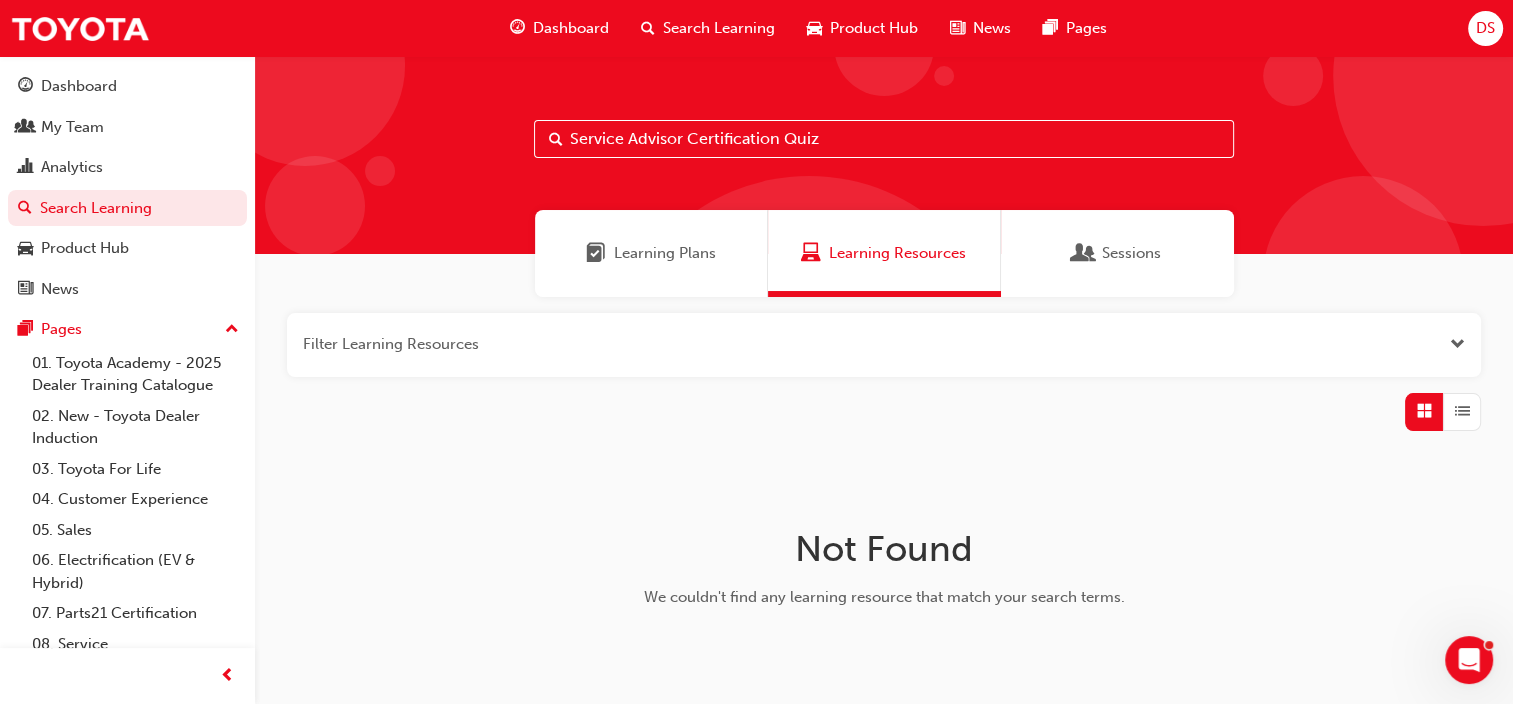 drag, startPoint x: 784, startPoint y: 138, endPoint x: 864, endPoint y: 144, distance: 80.224686 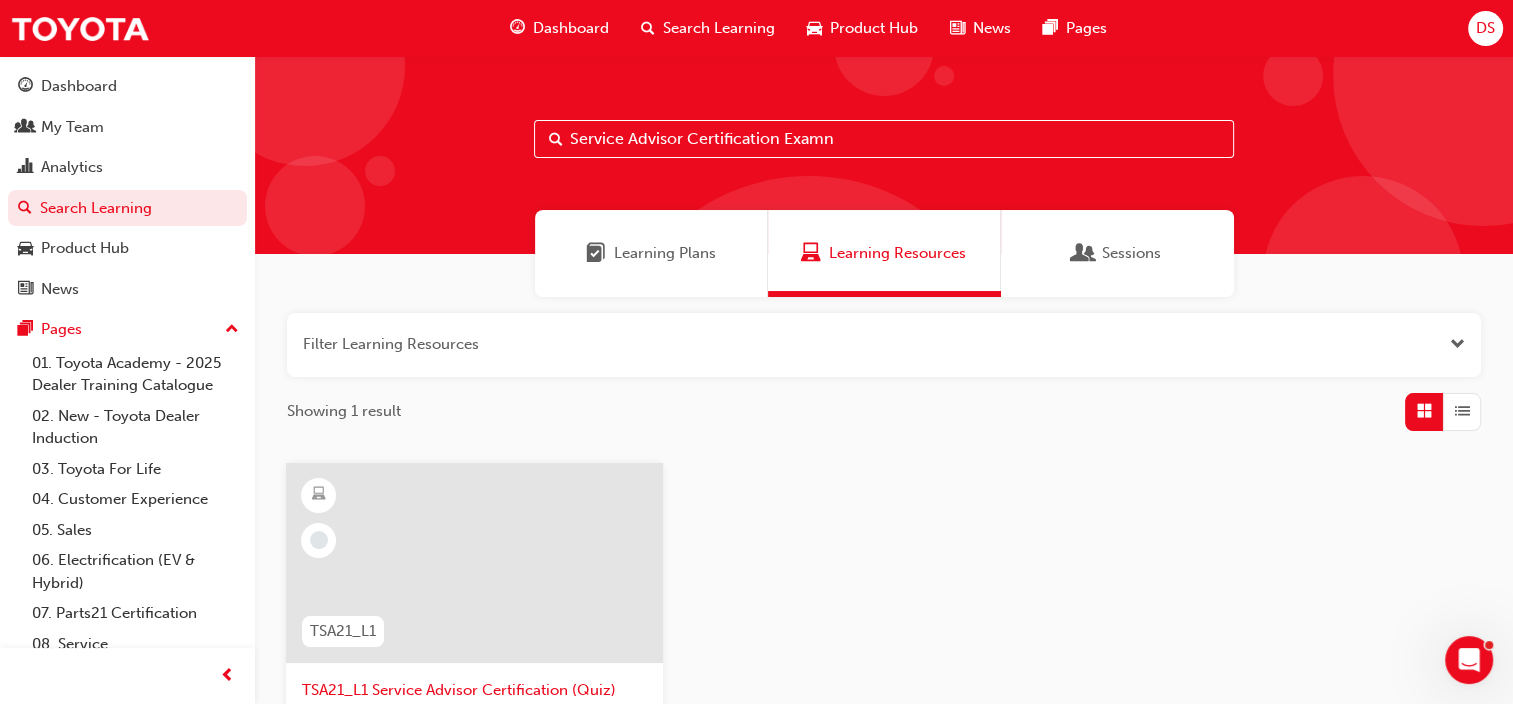 type on "Service Advisor Certification Examn" 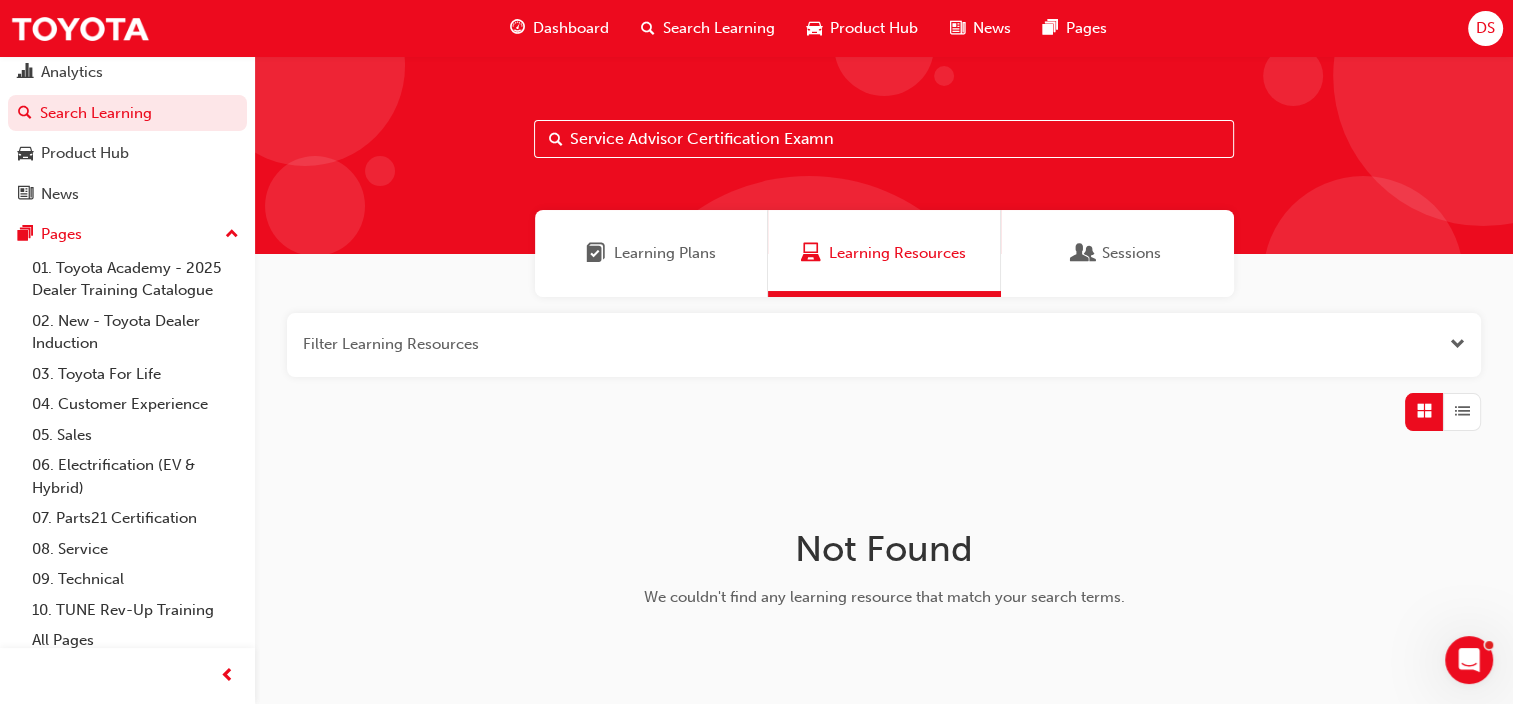 scroll, scrollTop: 106, scrollLeft: 0, axis: vertical 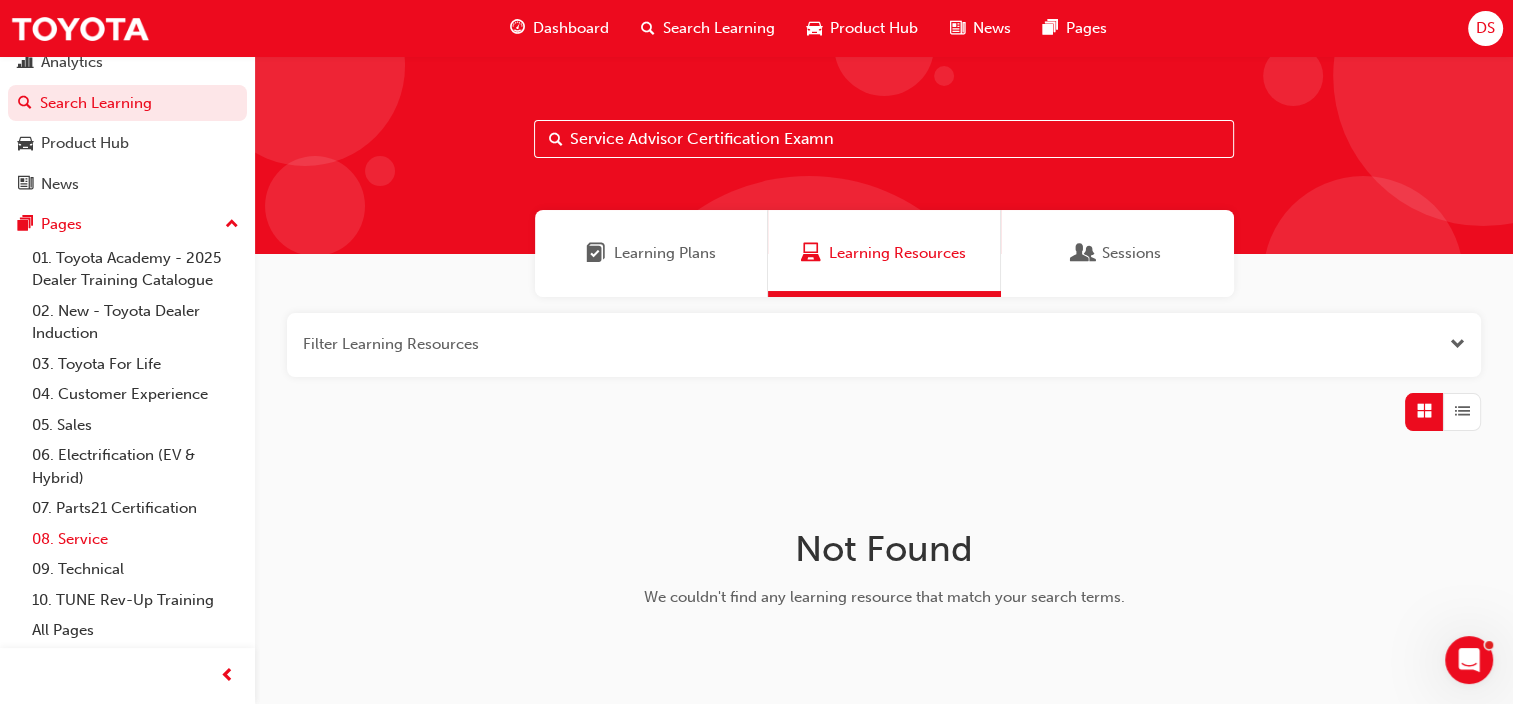 click on "08. Service" at bounding box center [135, 539] 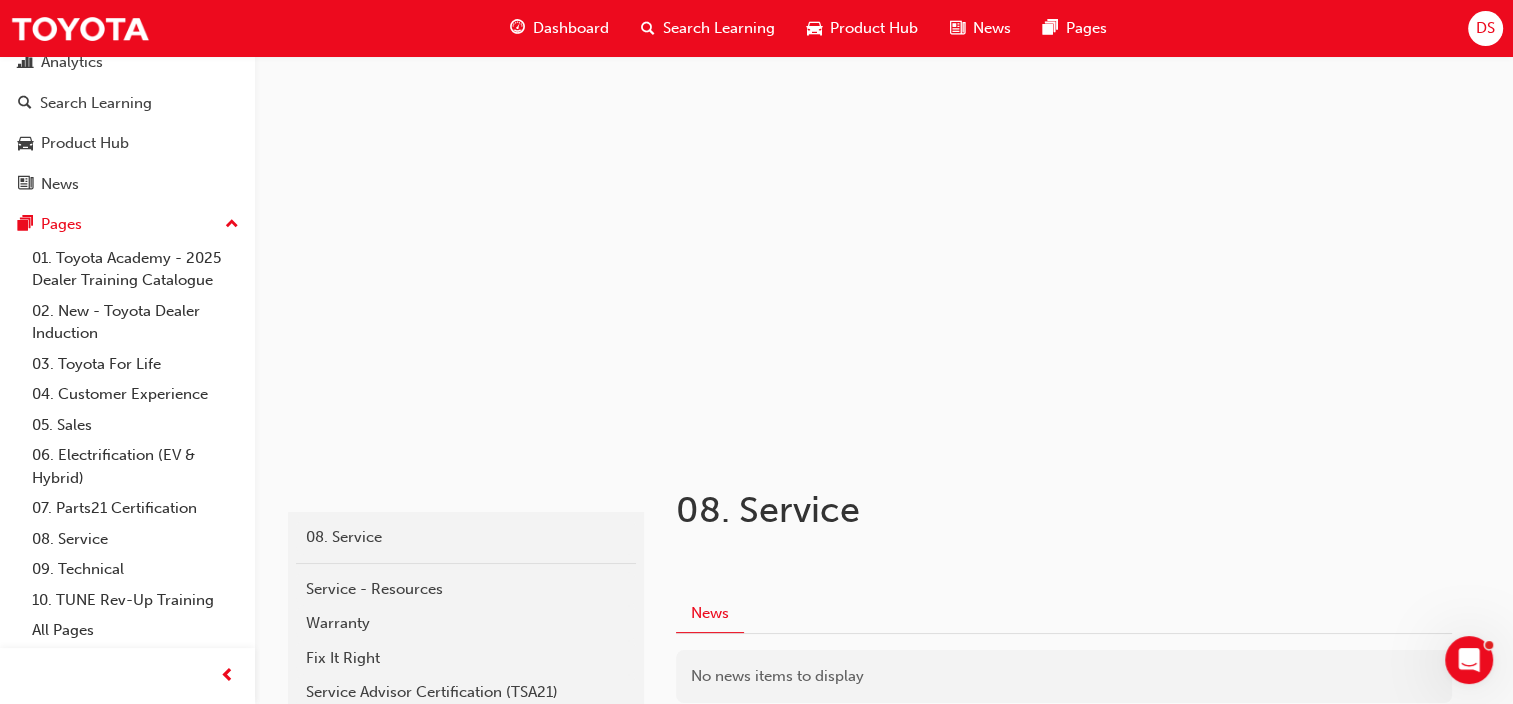 scroll, scrollTop: 5, scrollLeft: 0, axis: vertical 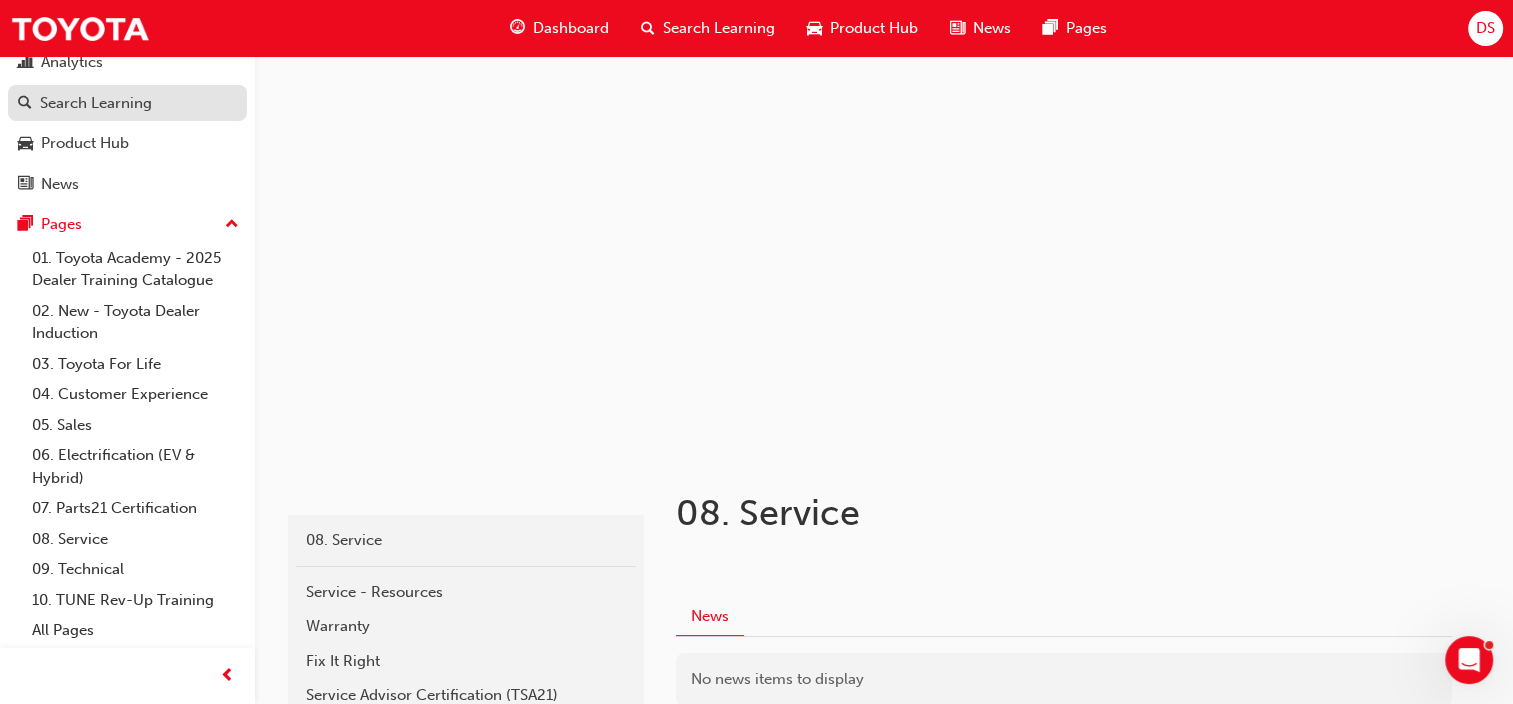 click on "Search Learning" at bounding box center [127, 103] 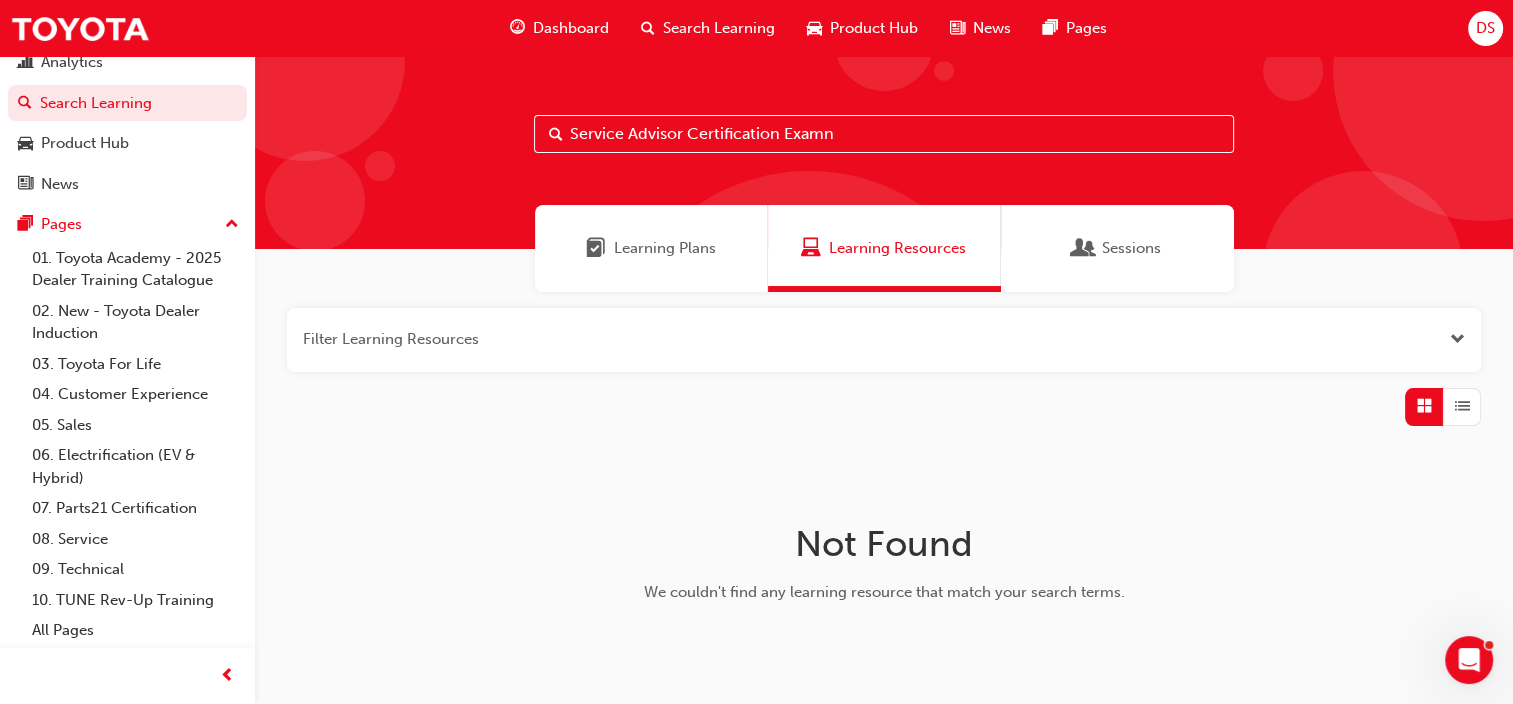 click on "Learning Plans" at bounding box center [665, 248] 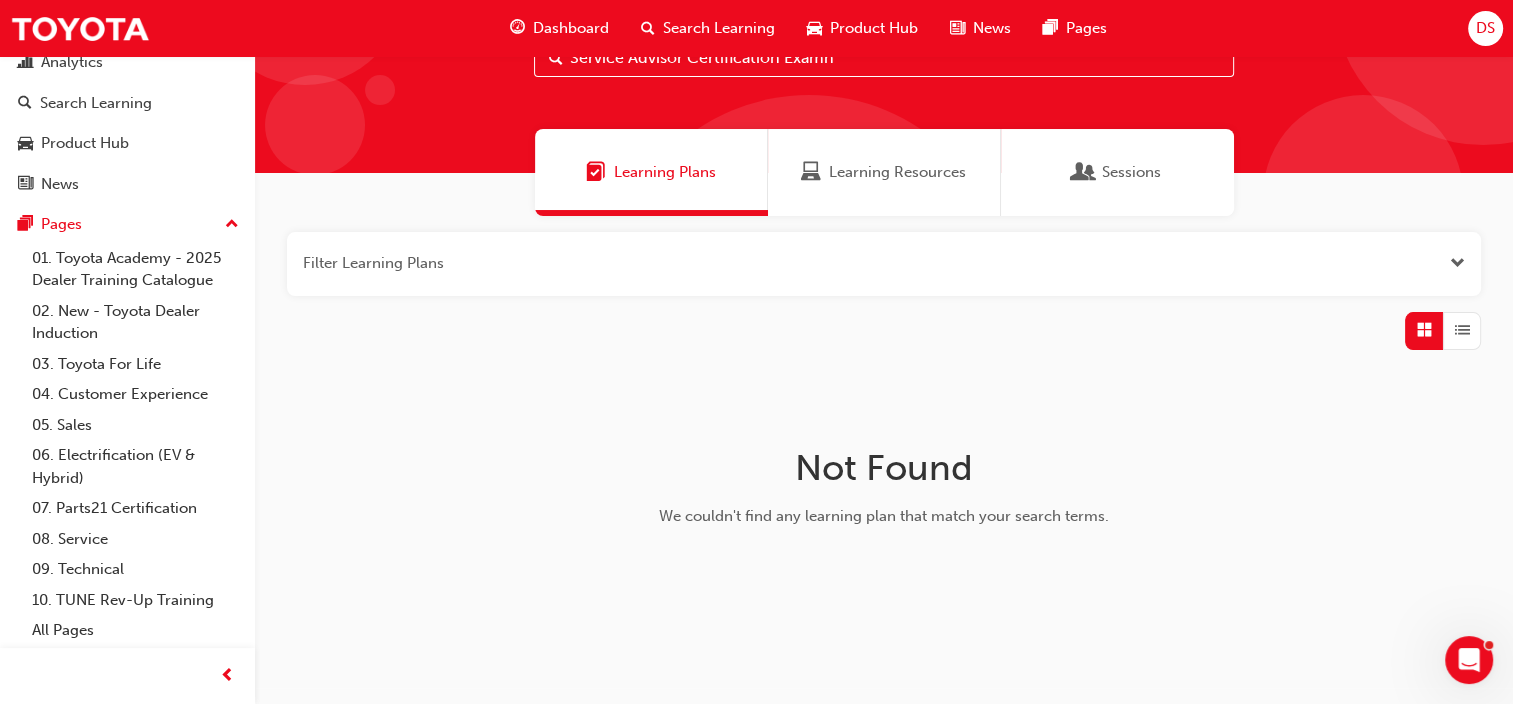 scroll, scrollTop: 114, scrollLeft: 0, axis: vertical 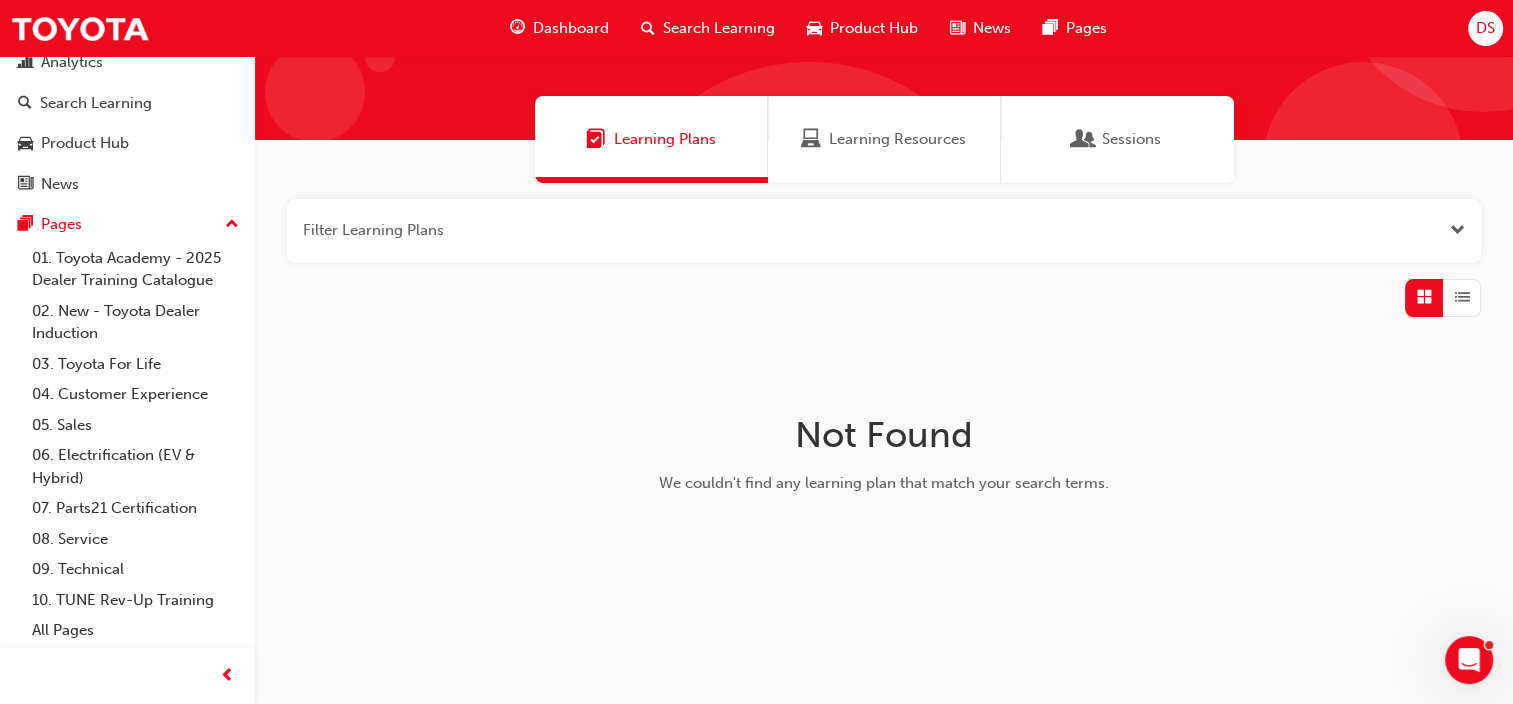 drag, startPoint x: 1522, startPoint y: 298, endPoint x: 474, endPoint y: 118, distance: 1063.3457 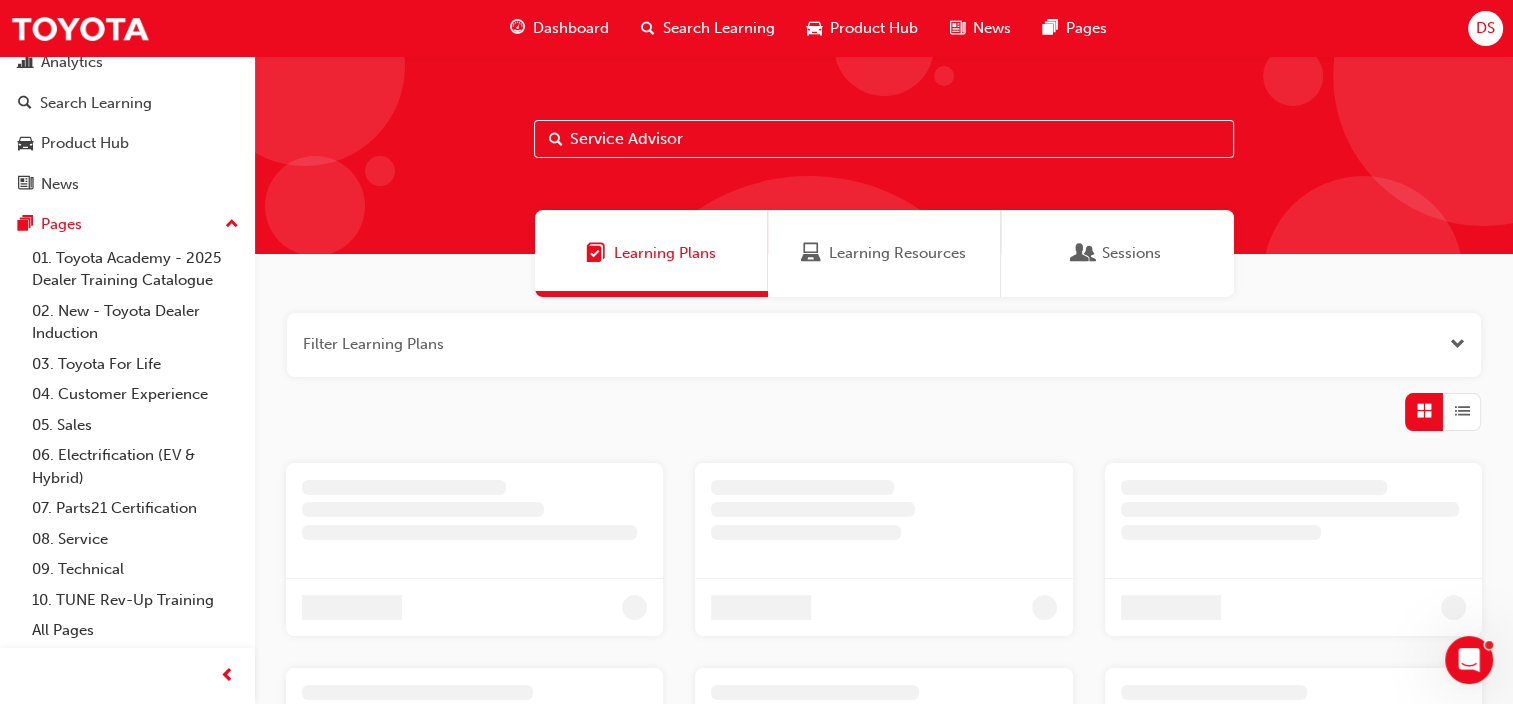 type on "Service Advisor" 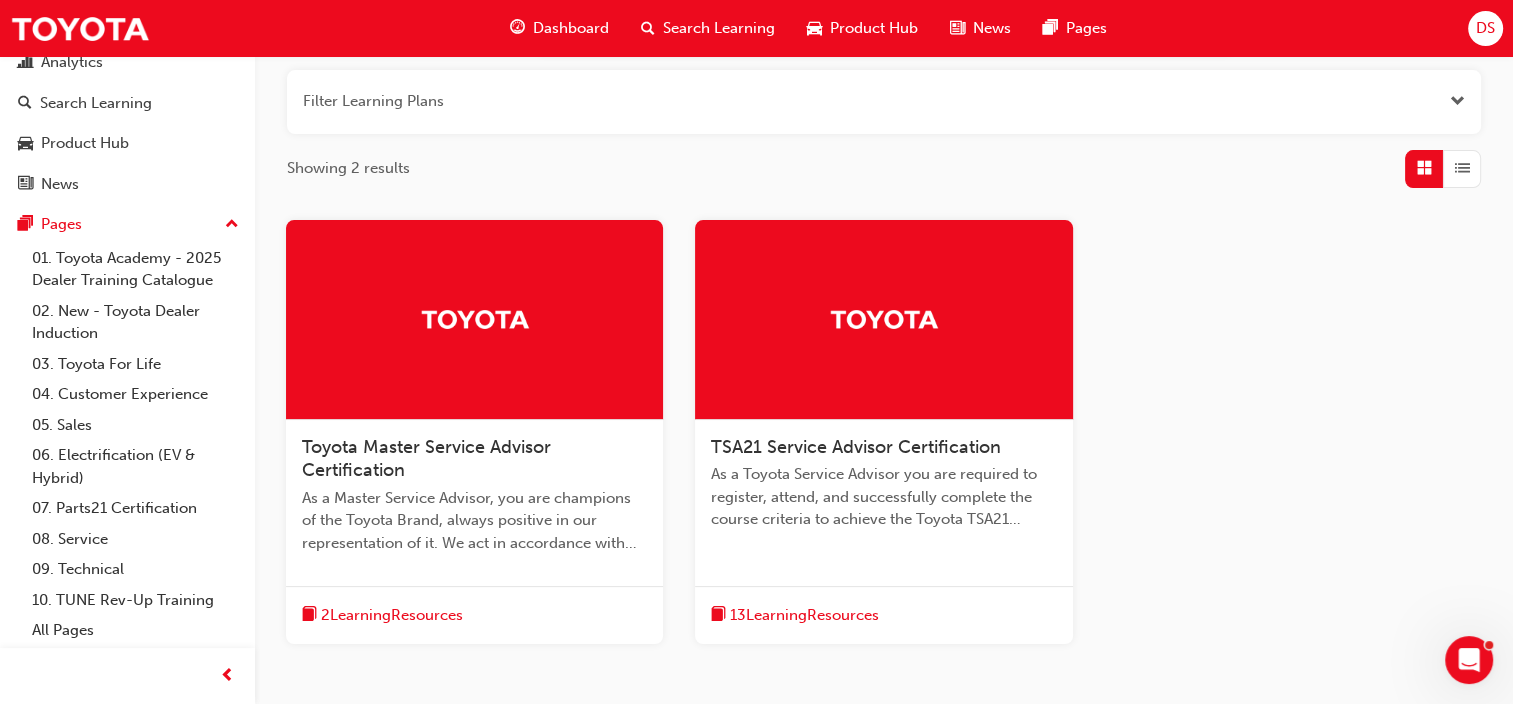 scroll, scrollTop: 253, scrollLeft: 0, axis: vertical 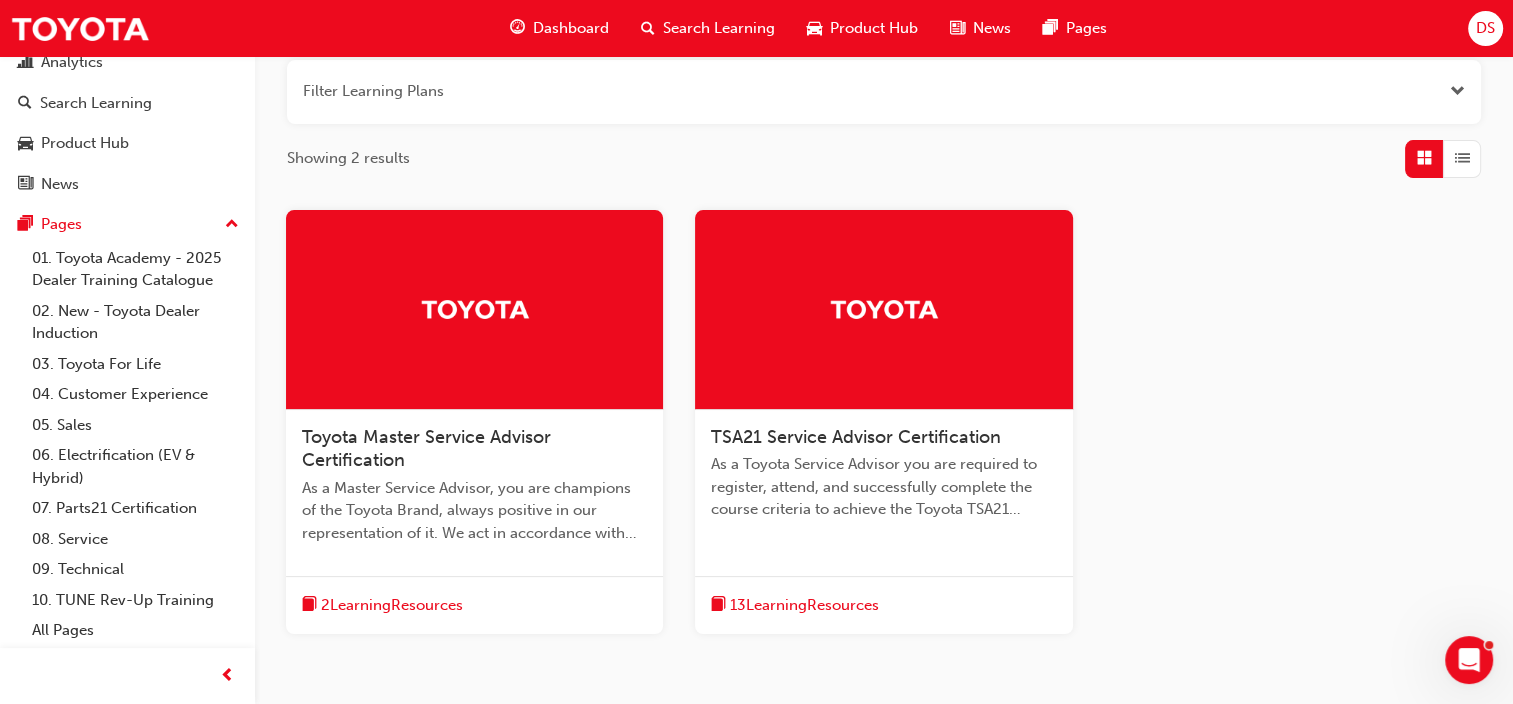 click on "TSA21 Service Advisor Certification" at bounding box center (856, 437) 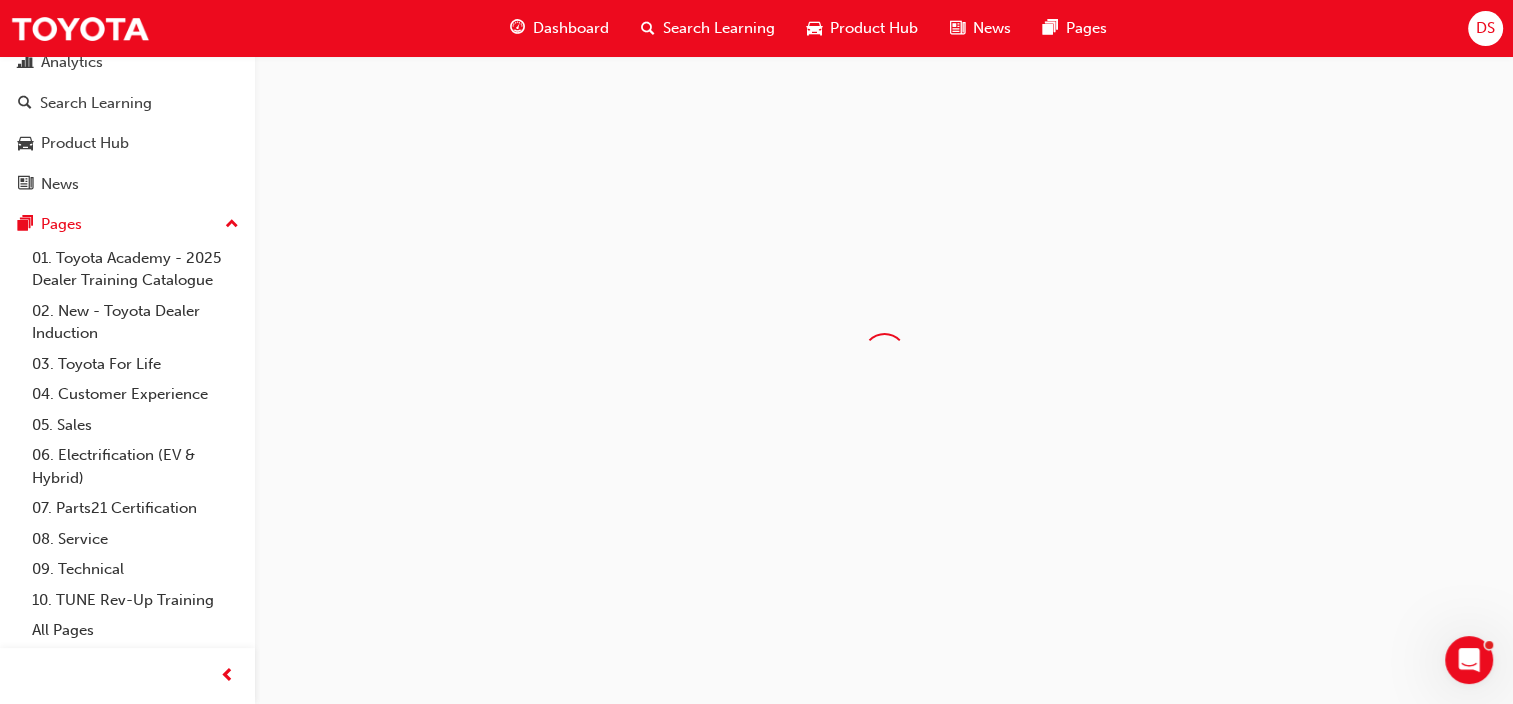 scroll, scrollTop: 0, scrollLeft: 0, axis: both 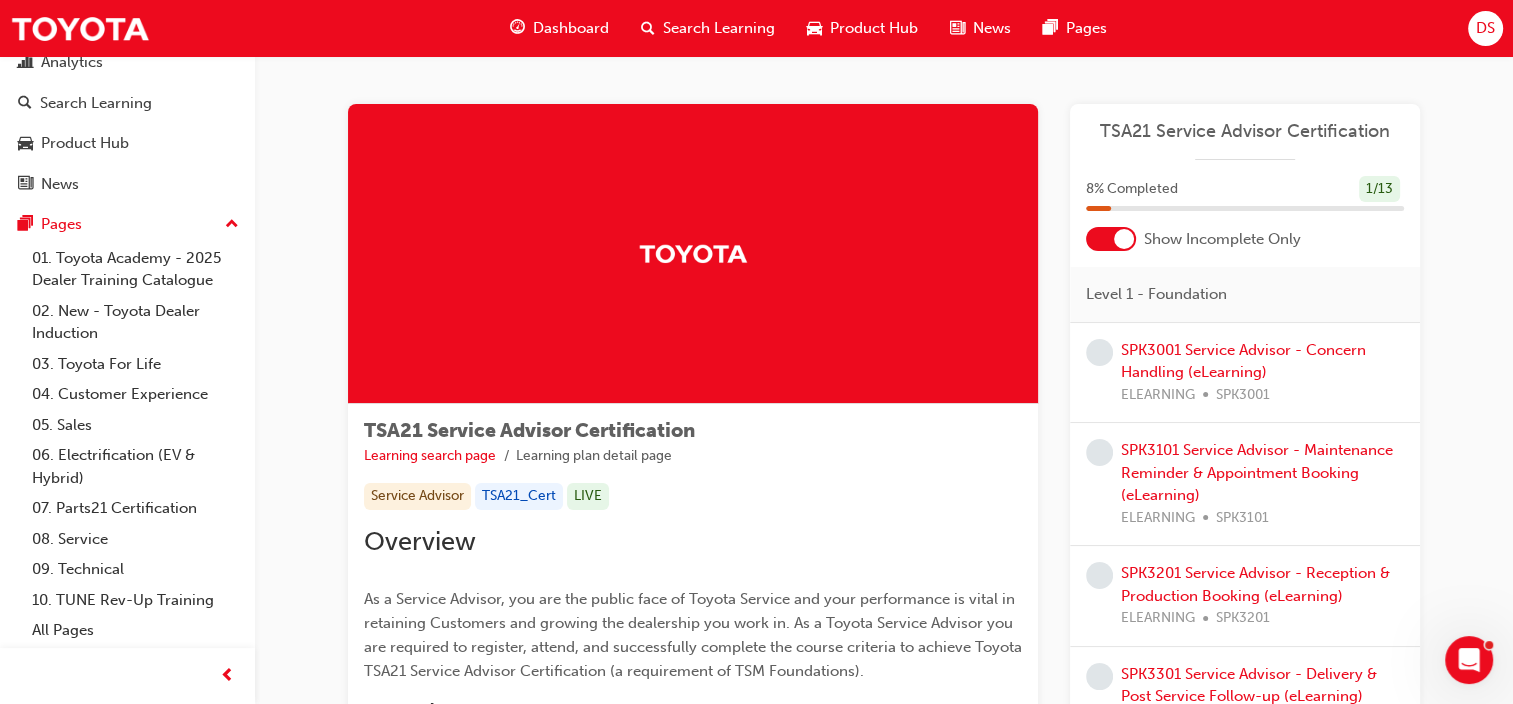 drag, startPoint x: 1516, startPoint y: 244, endPoint x: 1124, endPoint y: 244, distance: 392 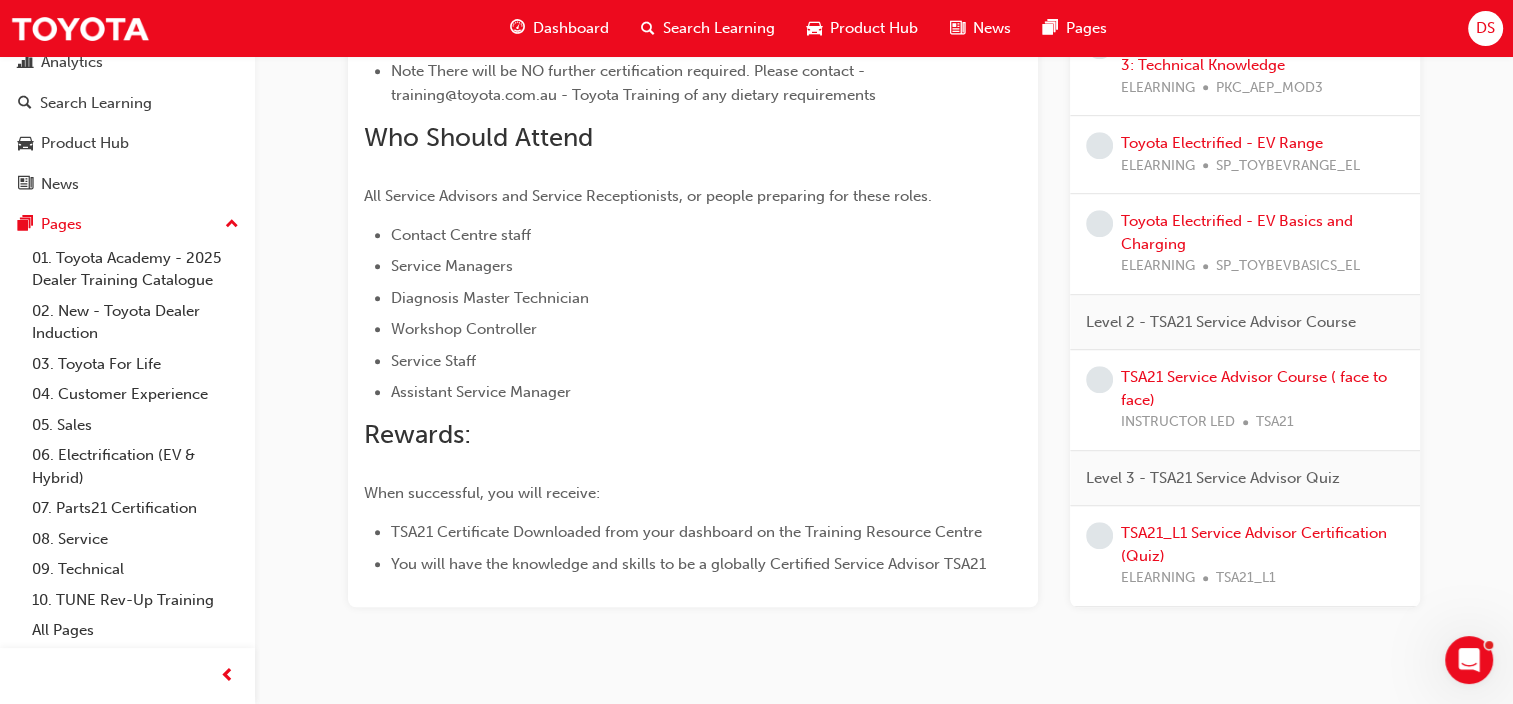 scroll, scrollTop: 1198, scrollLeft: 0, axis: vertical 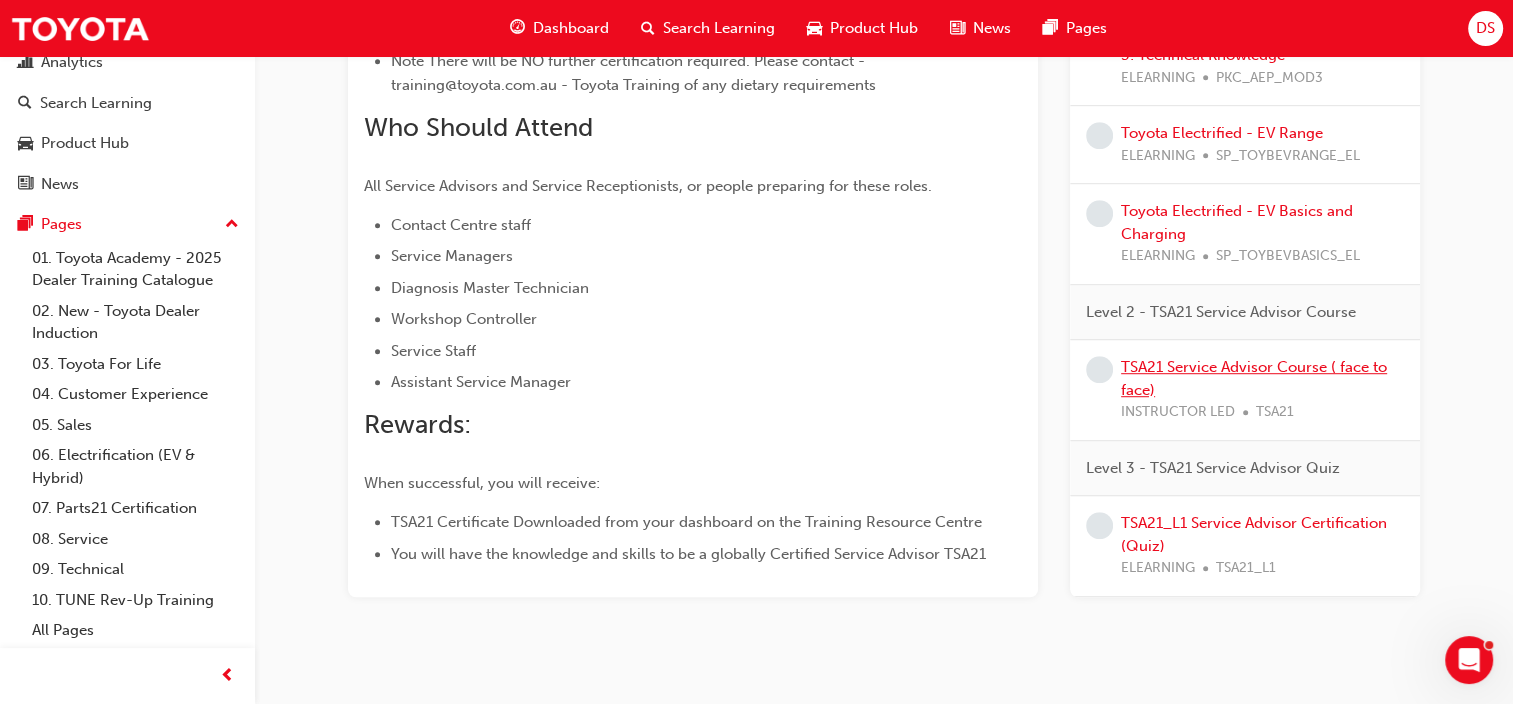 click on "TSA21 Service Advisor Course ( face to face)" at bounding box center [1254, 378] 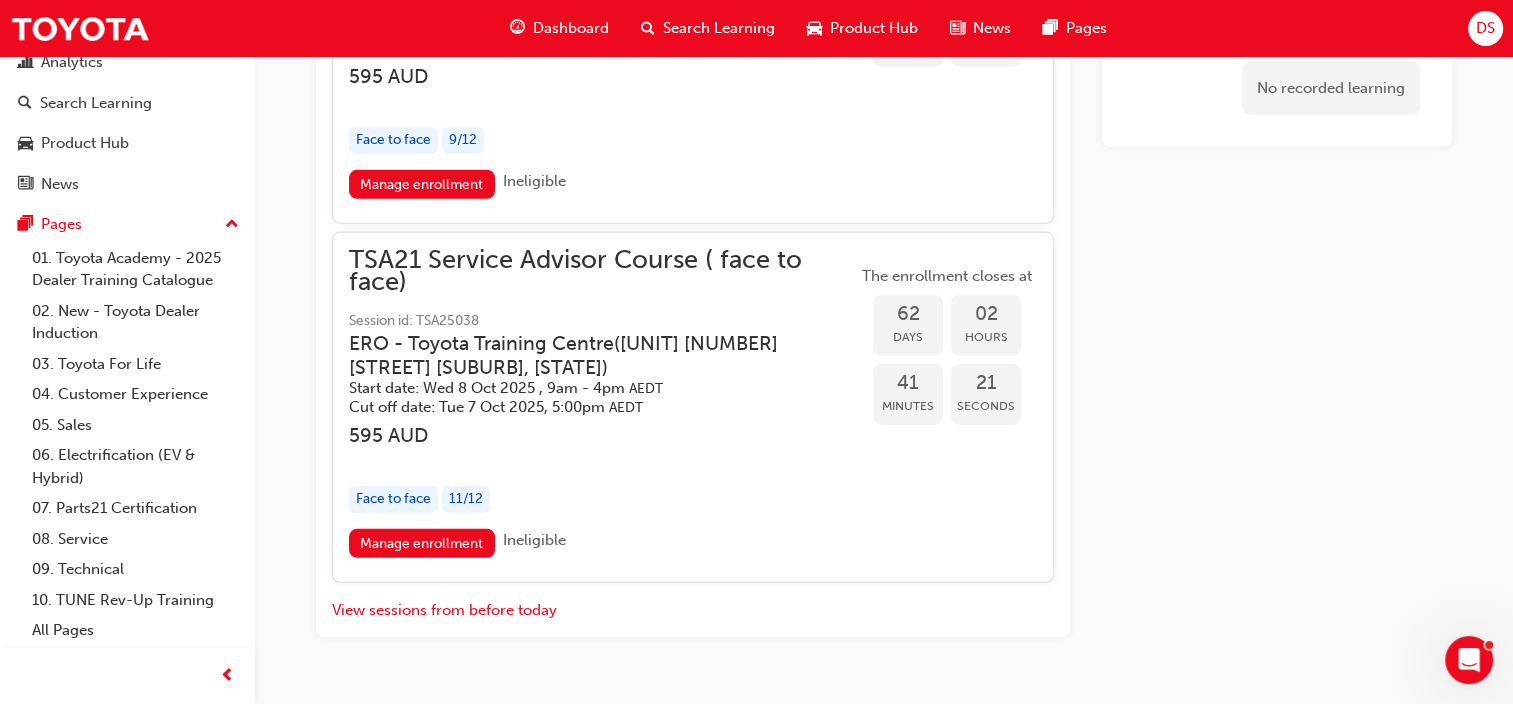scroll, scrollTop: 5784, scrollLeft: 0, axis: vertical 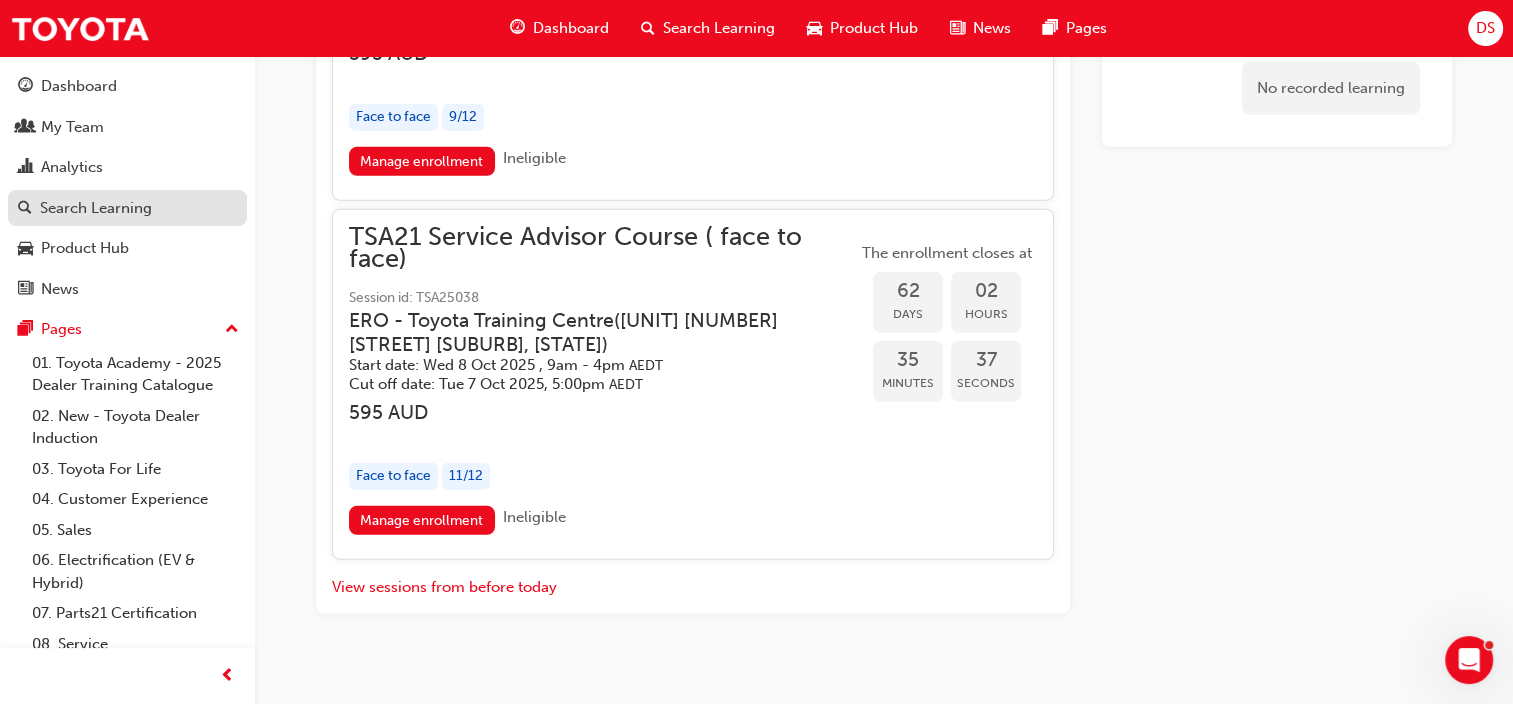 click on "Search Learning" at bounding box center [96, 208] 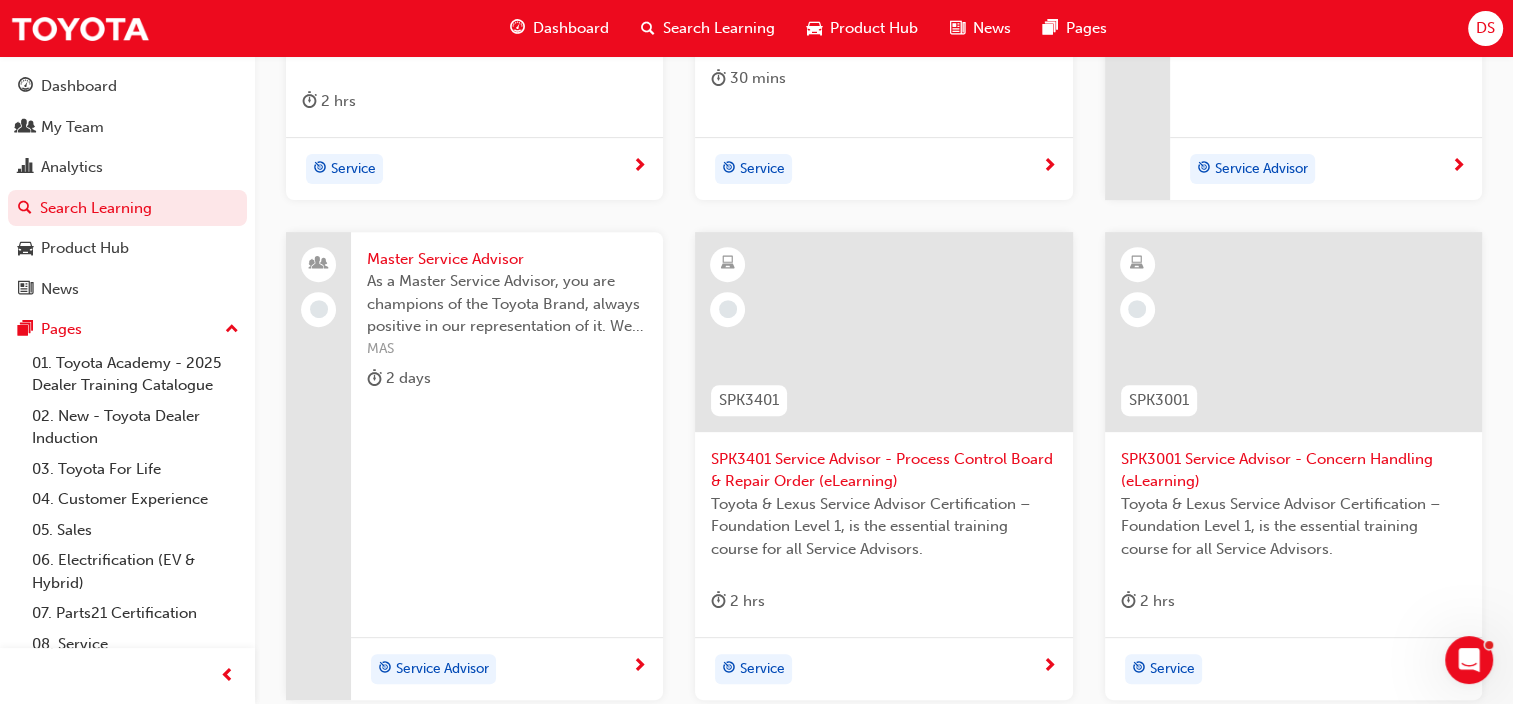 scroll, scrollTop: 972, scrollLeft: 0, axis: vertical 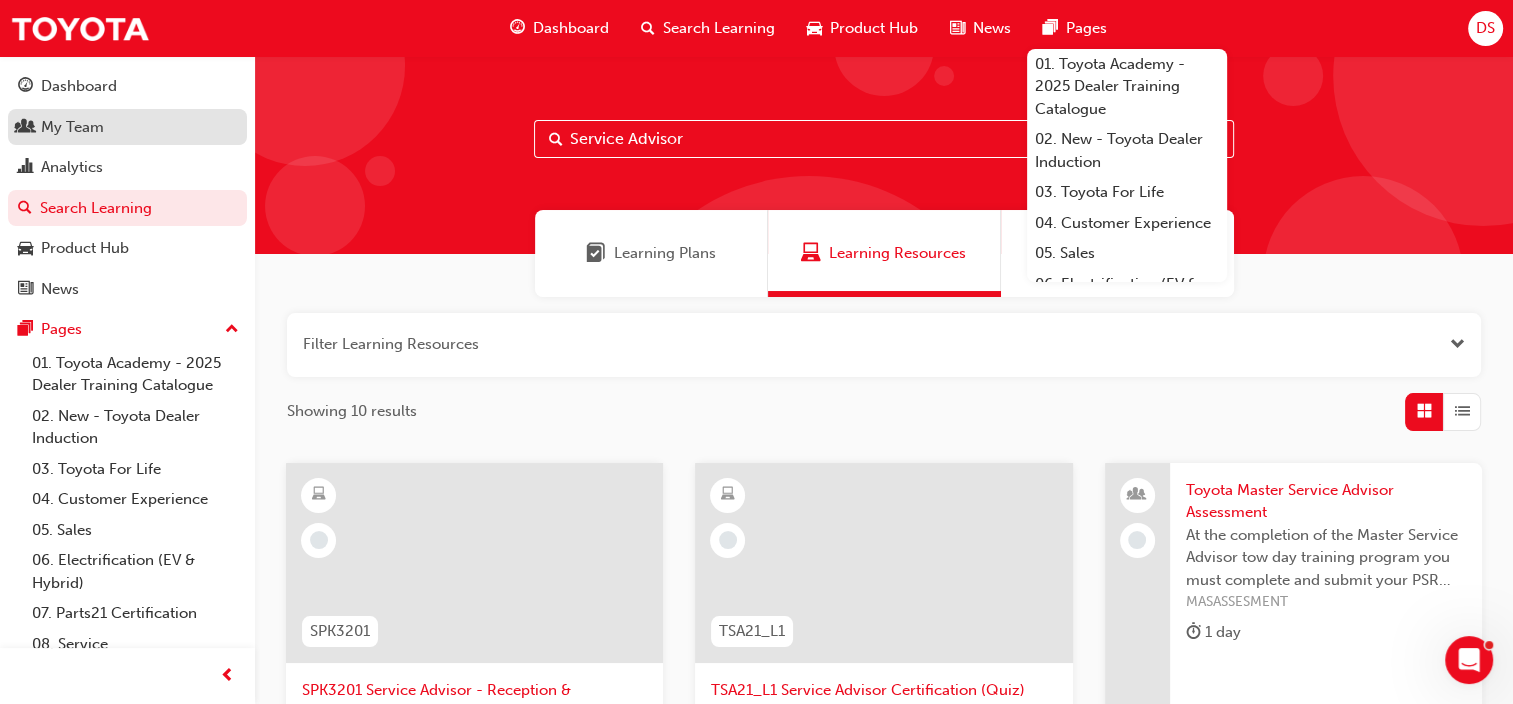 click on "My Team" at bounding box center [127, 127] 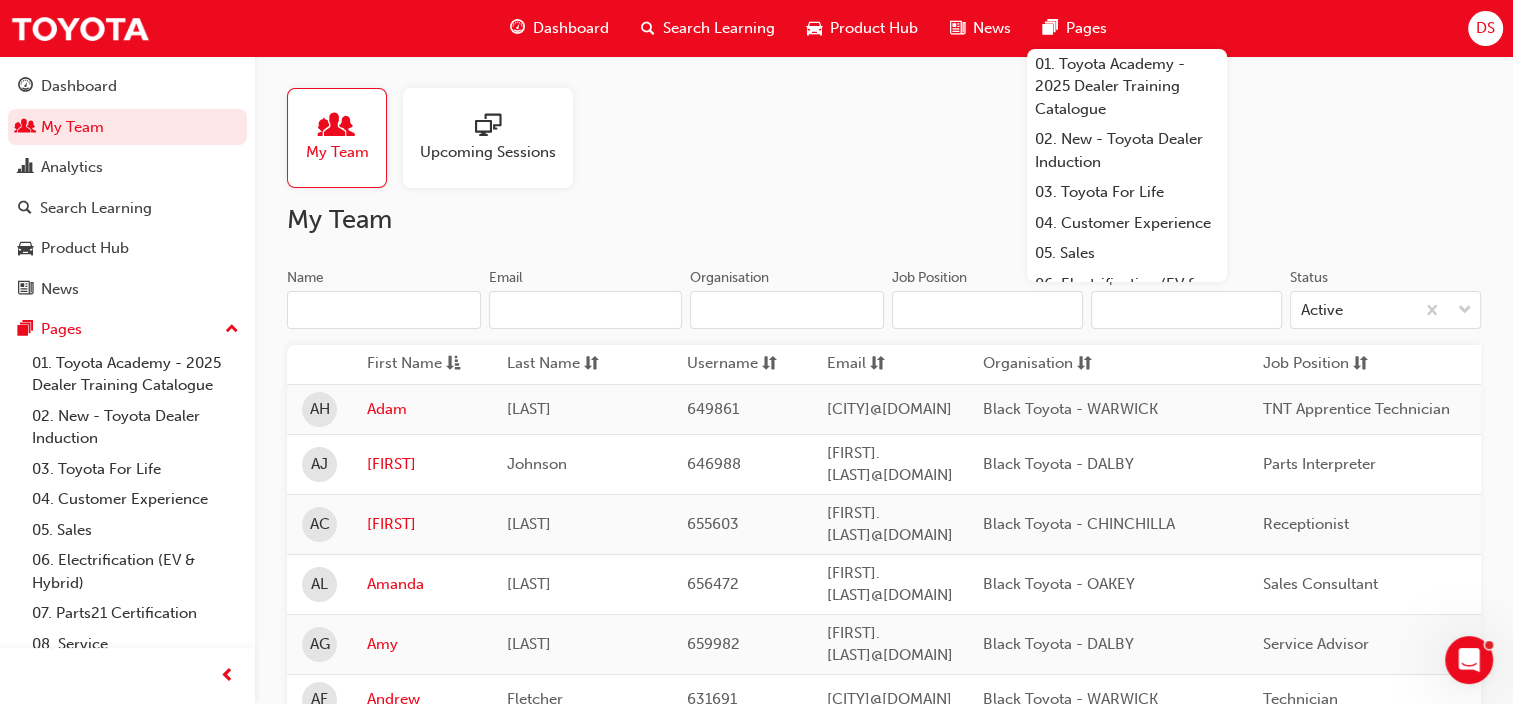 click on "Name" at bounding box center (384, 310) 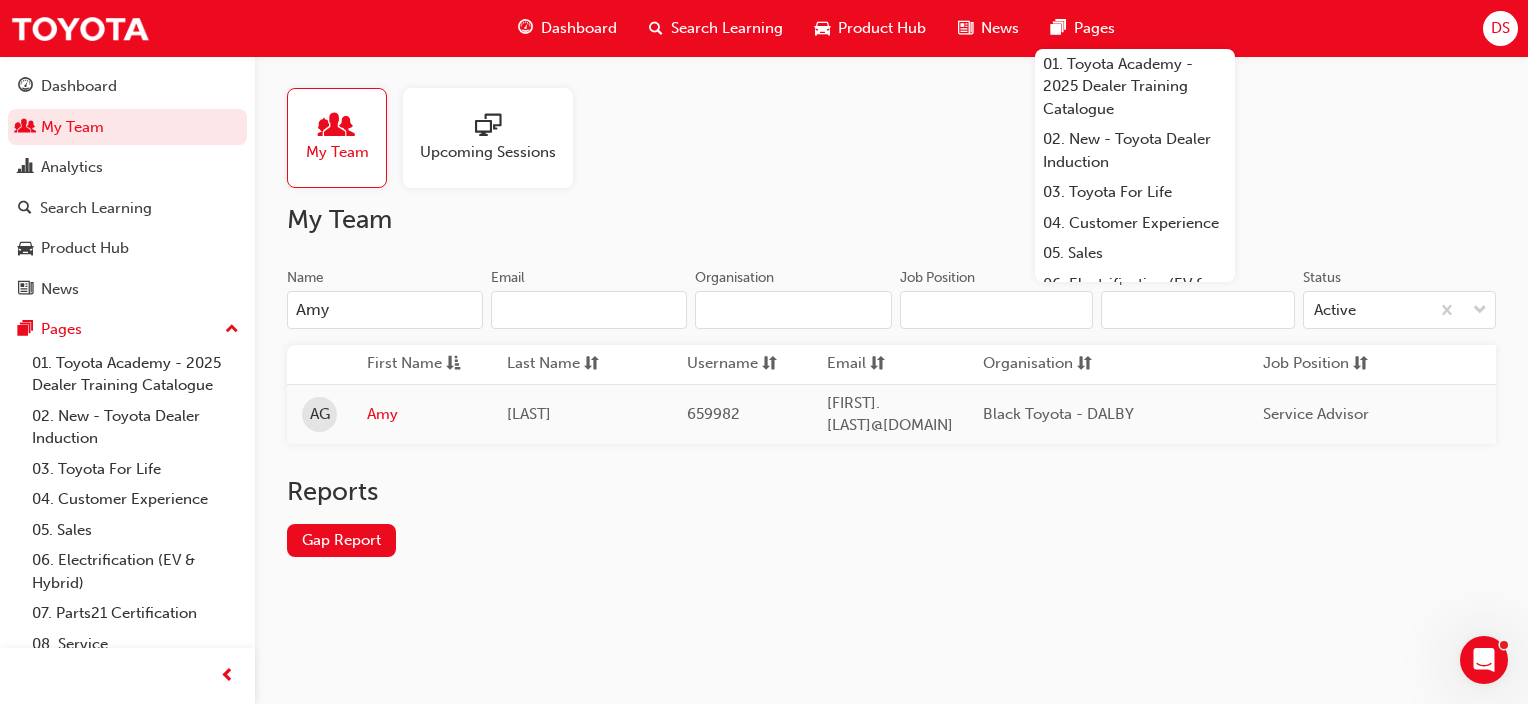 type on "Amy" 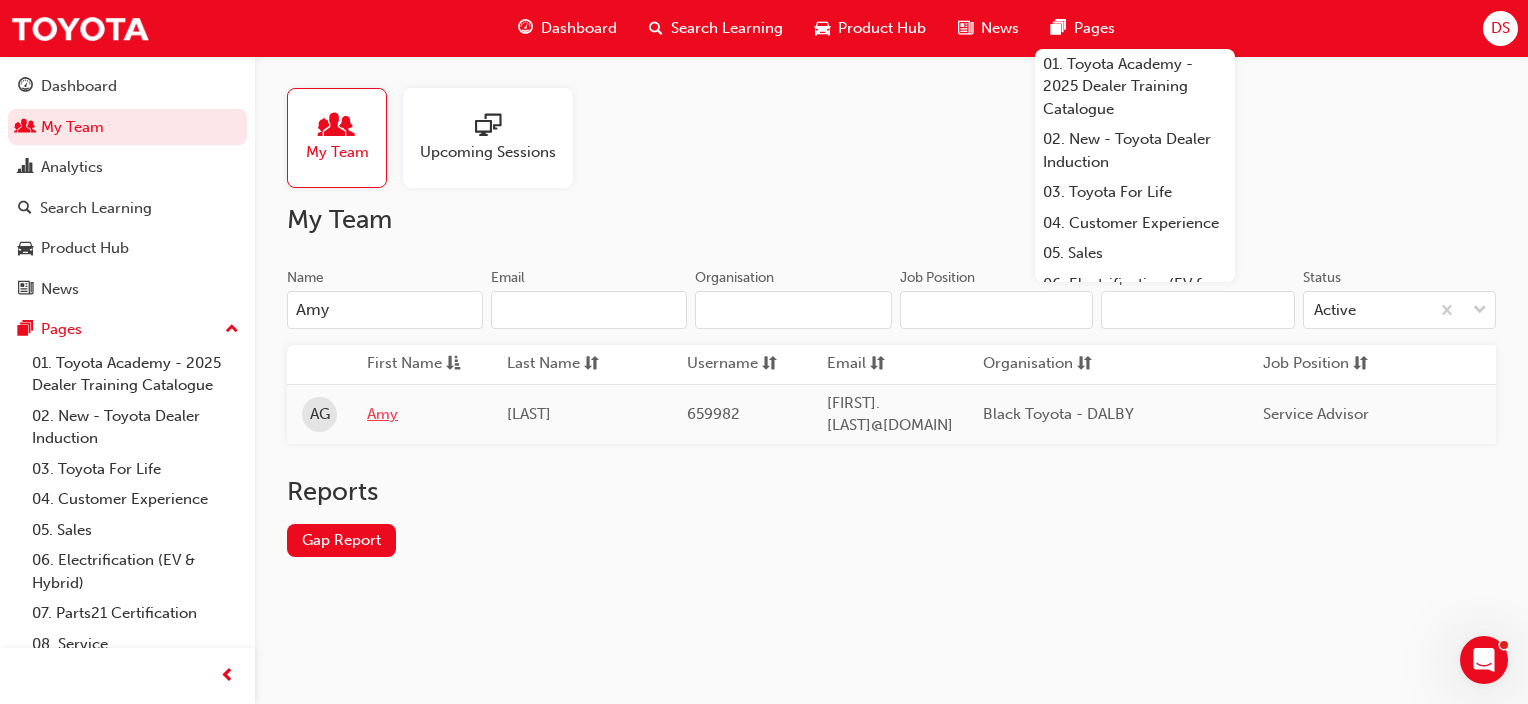 click on "Amy" at bounding box center [422, 414] 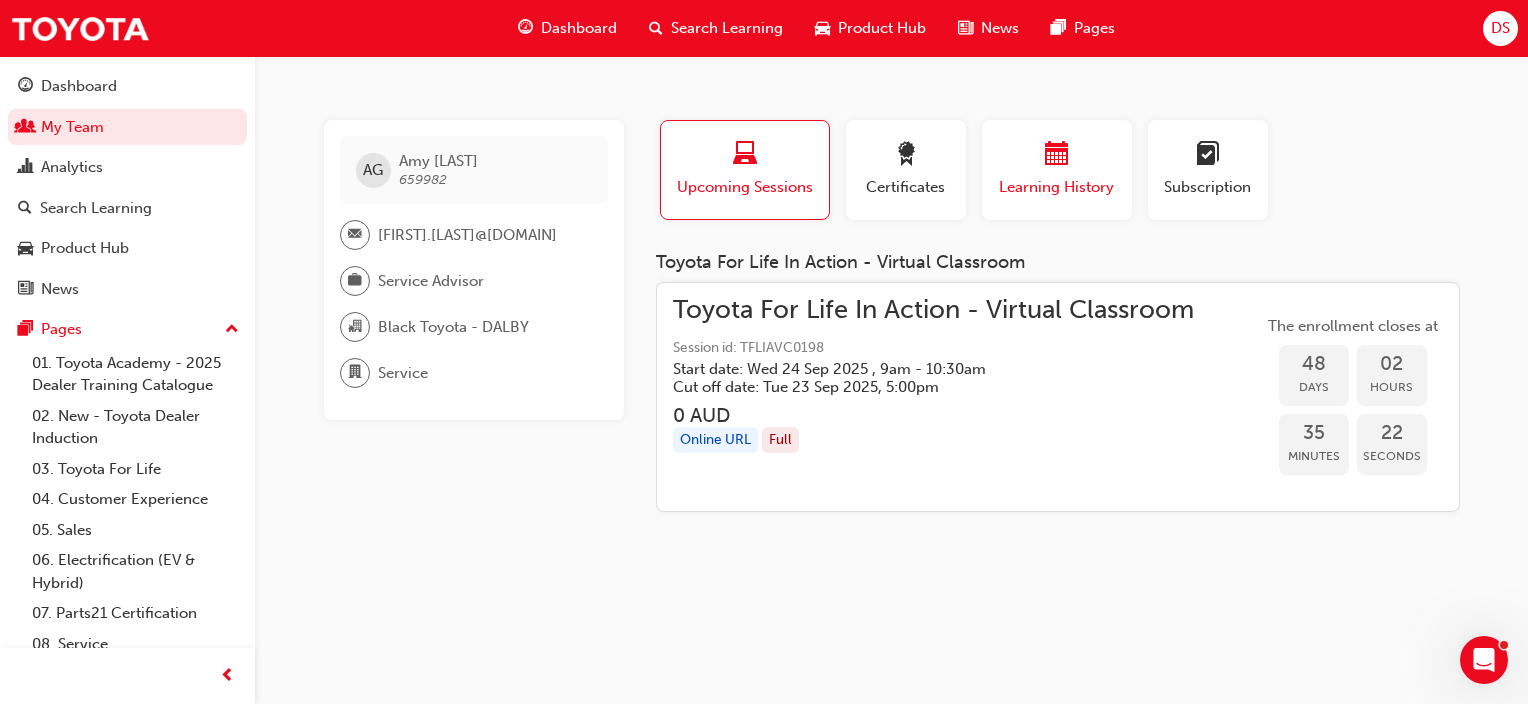 click at bounding box center [1057, 155] 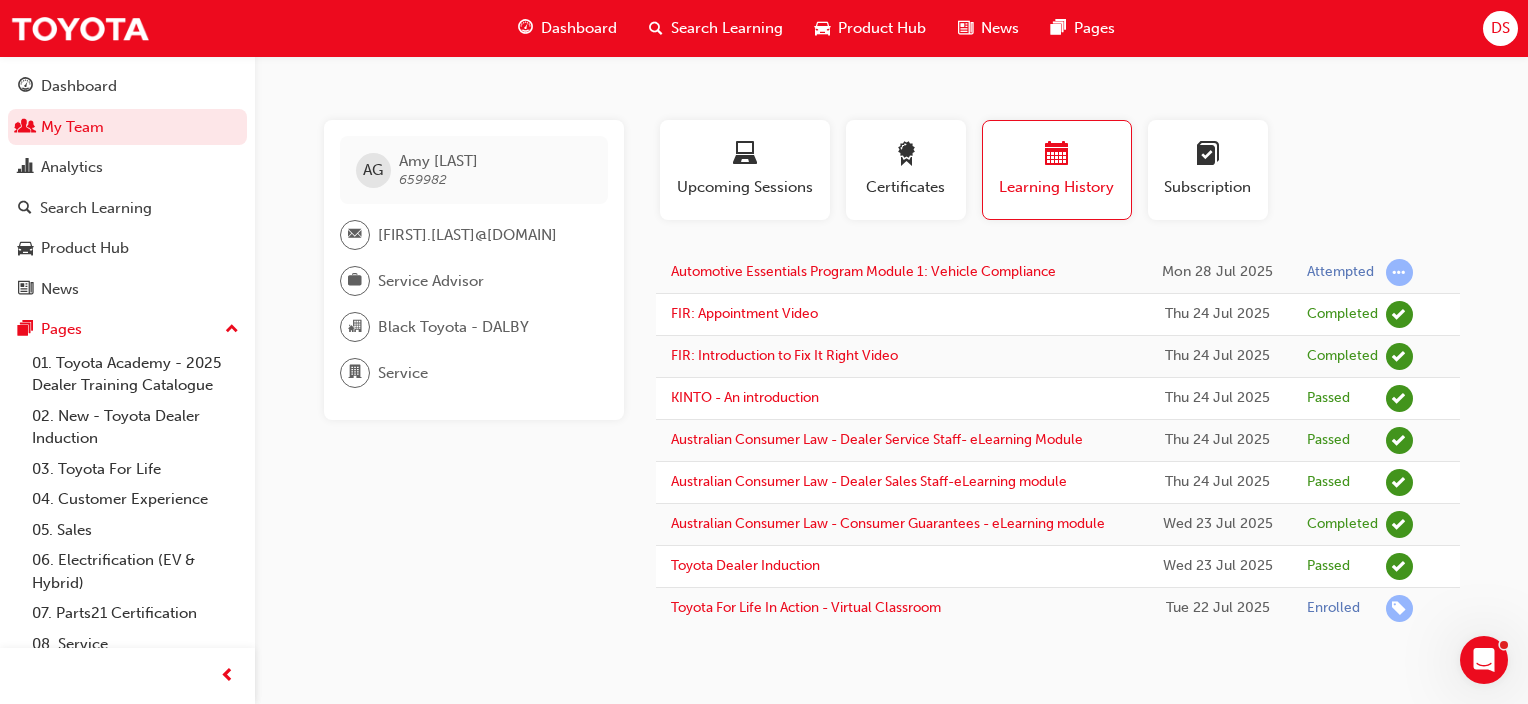 click on "Service Advisor" at bounding box center [431, 281] 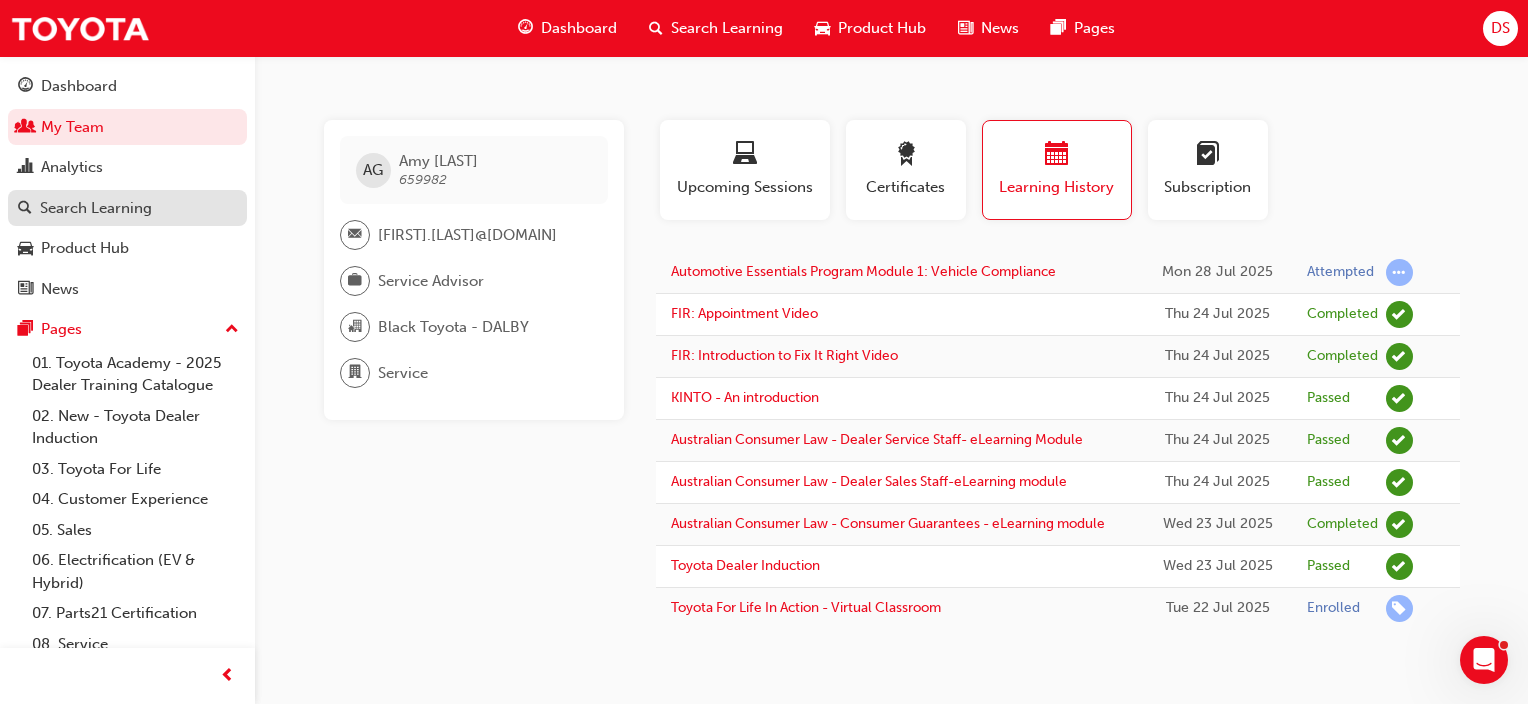 click on "Search Learning" at bounding box center [127, 208] 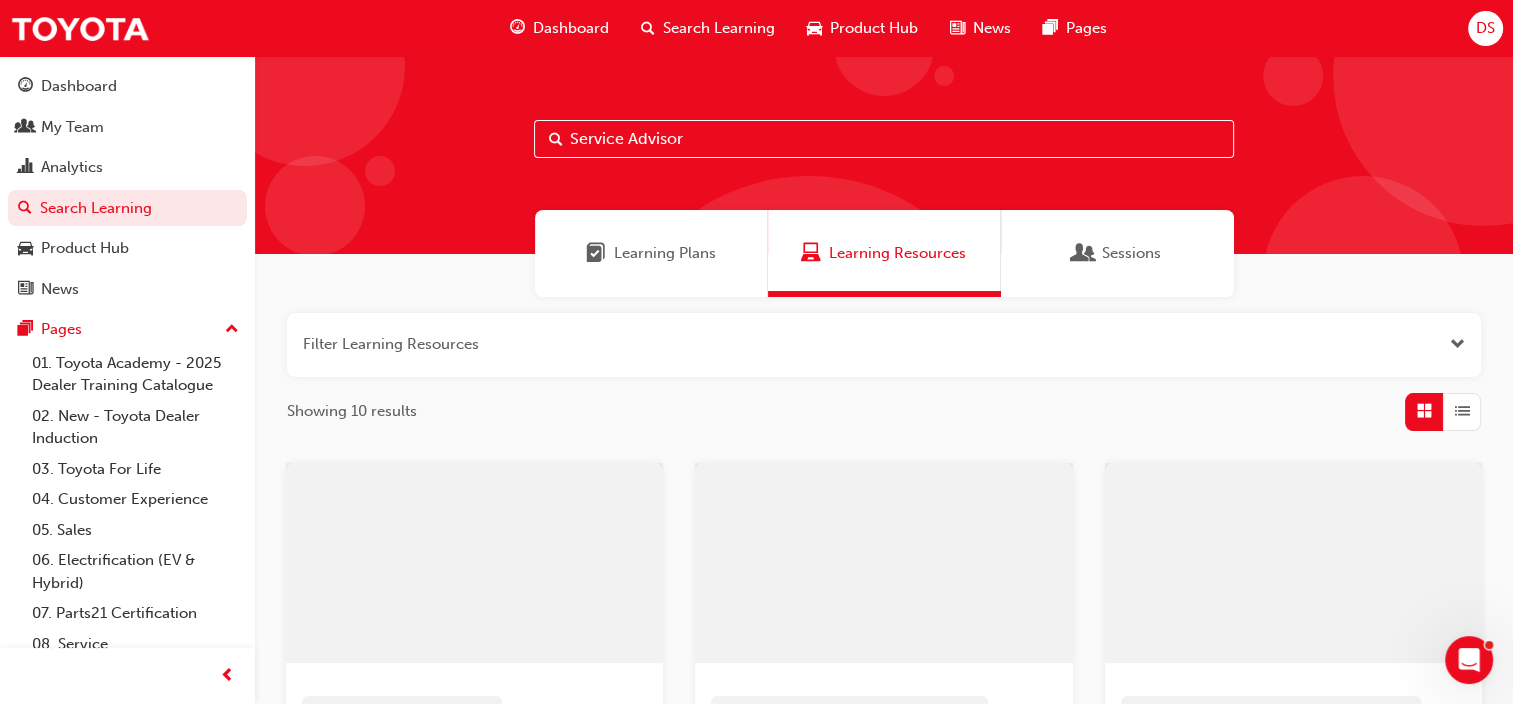 click on "Service Advisor" at bounding box center (884, 139) 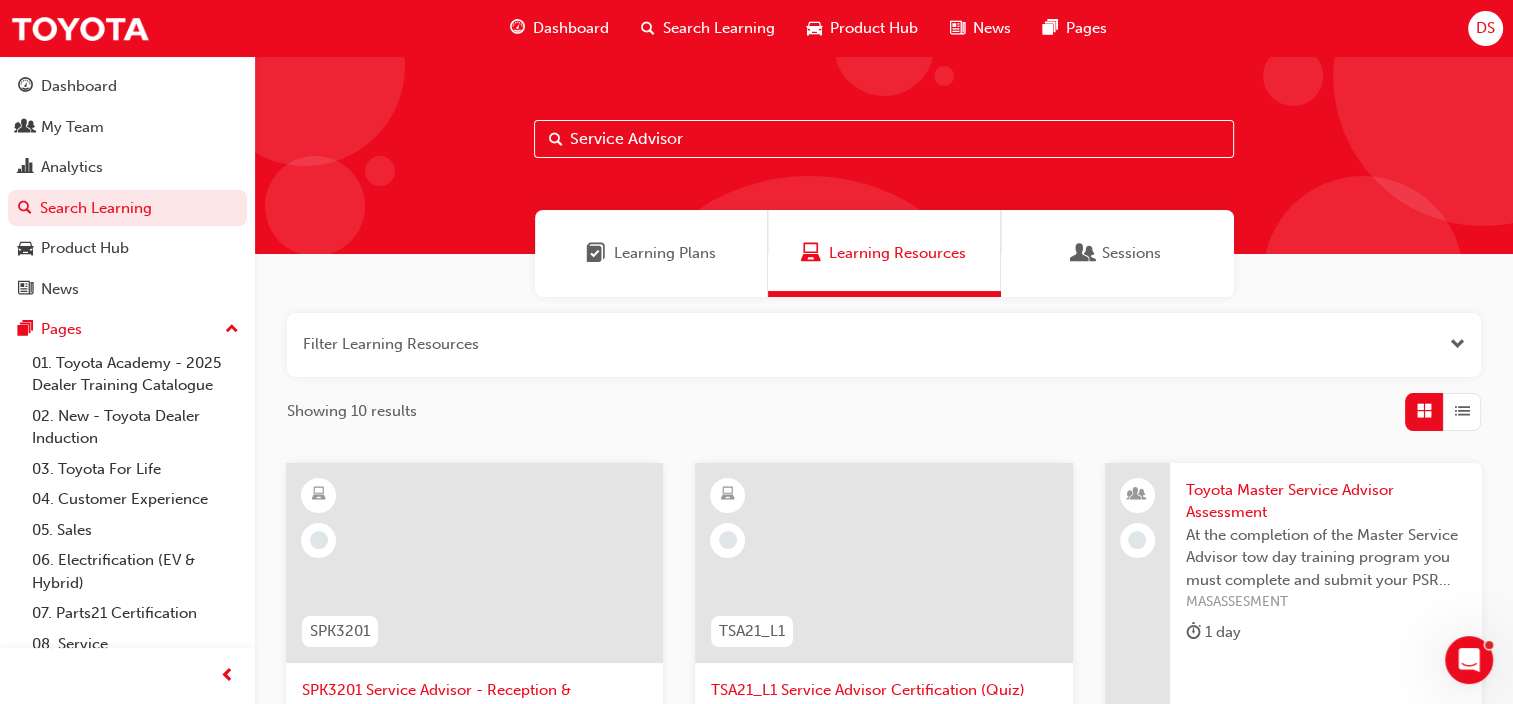 drag, startPoint x: 715, startPoint y: 141, endPoint x: 512, endPoint y: 137, distance: 203.0394 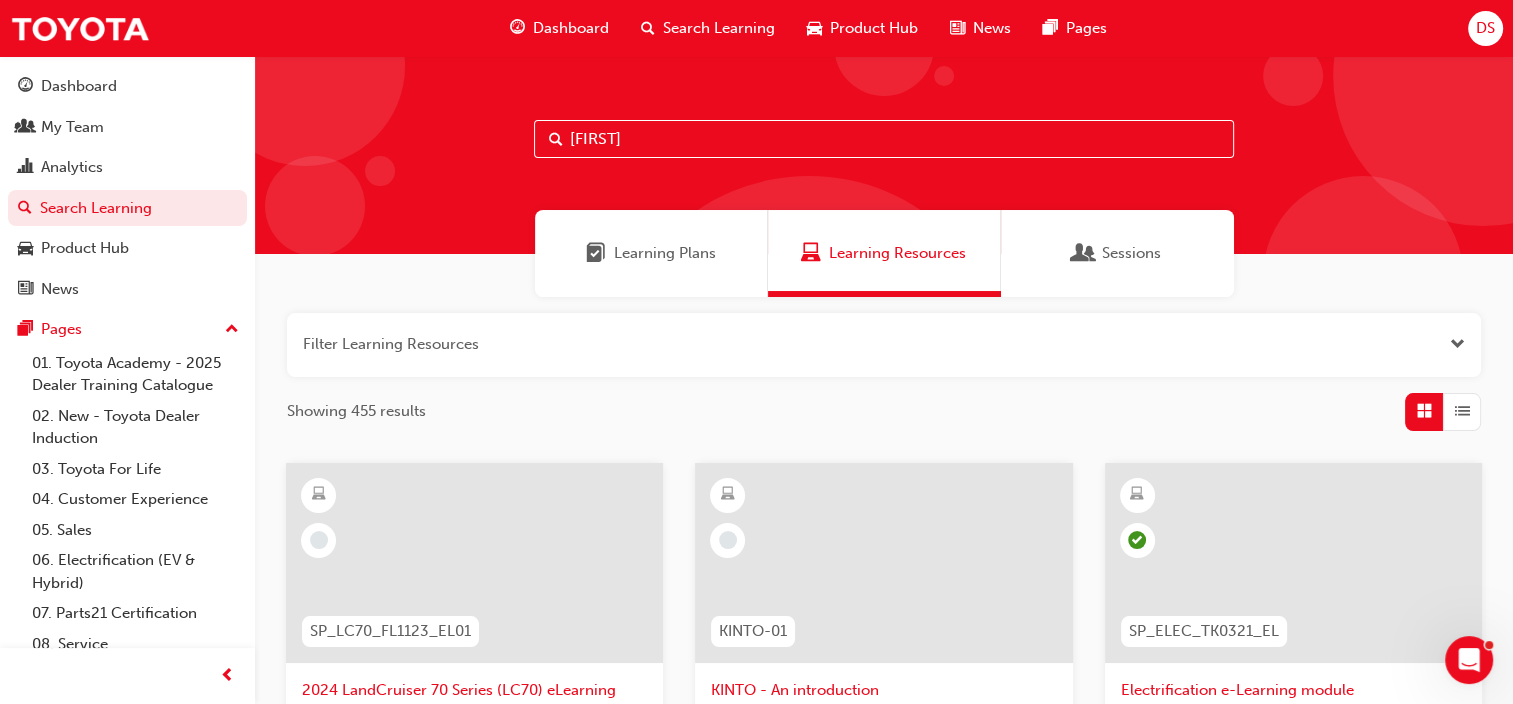 type on "[FIRST]" 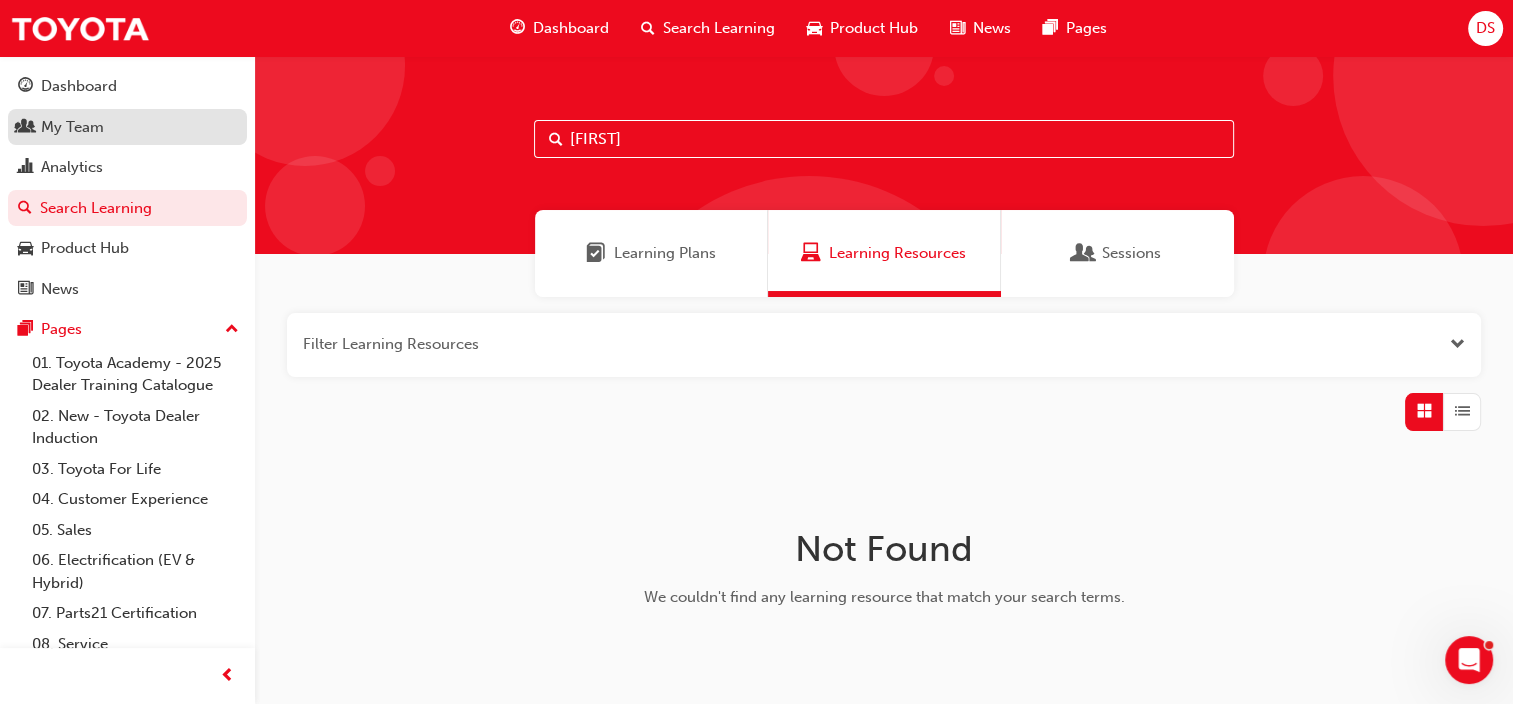 click on "My Team" at bounding box center (127, 127) 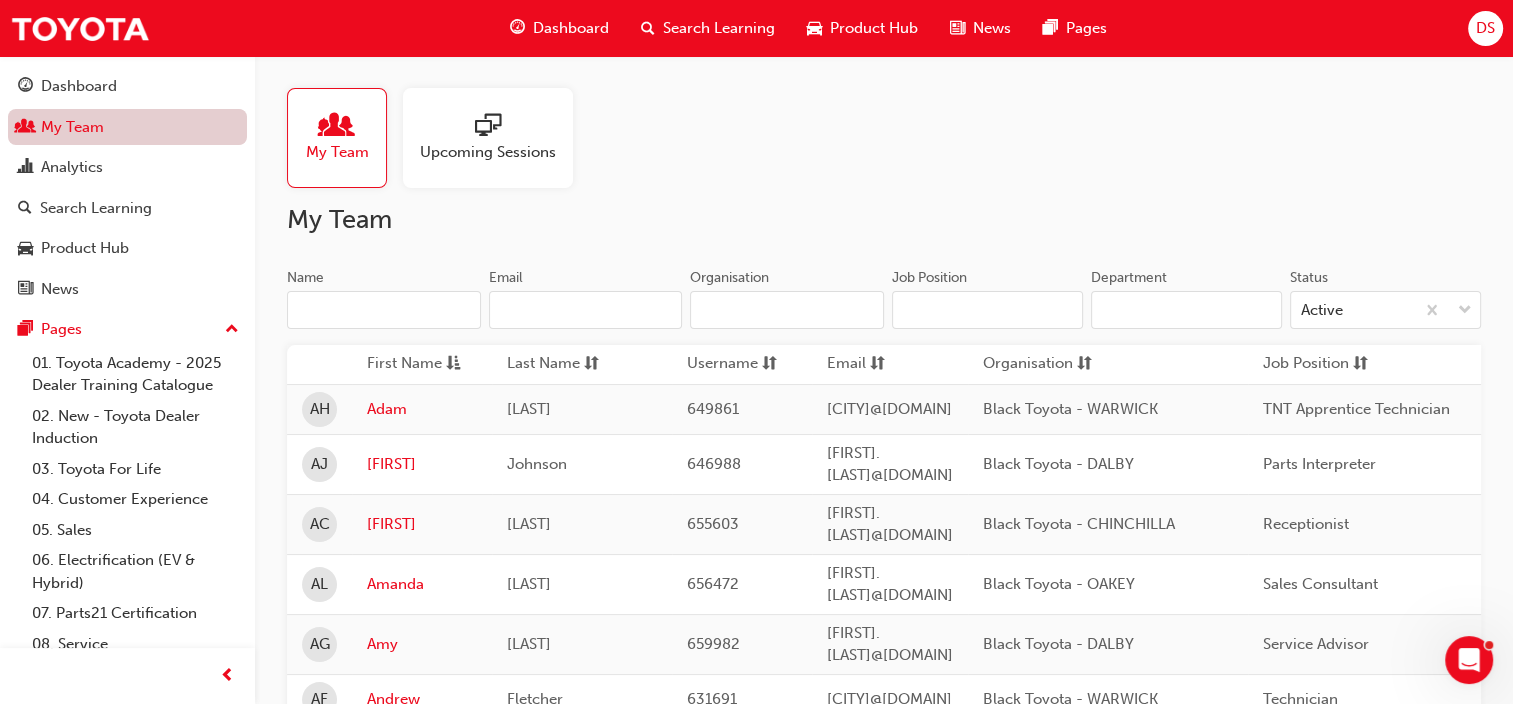 click on "My Team" at bounding box center [127, 127] 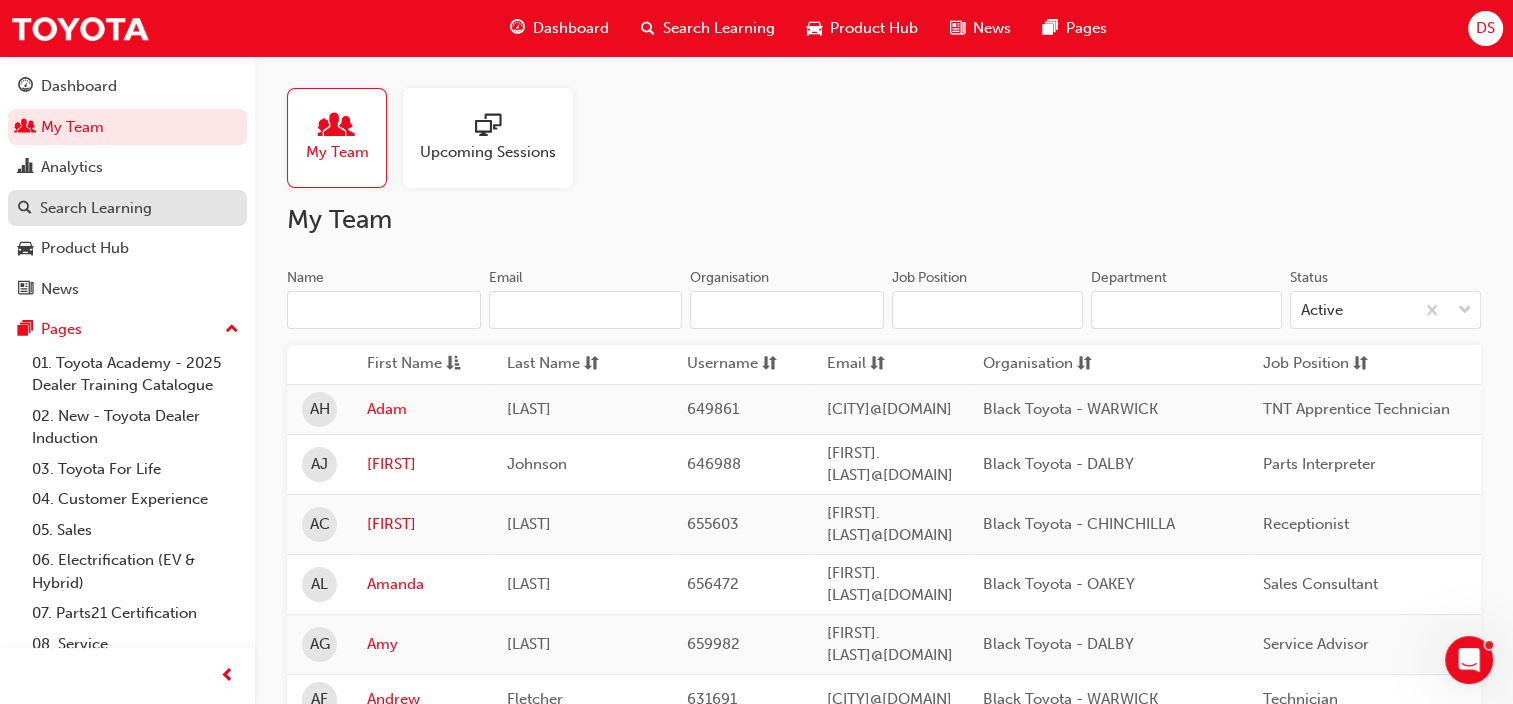 click on "Search Learning" at bounding box center (127, 208) 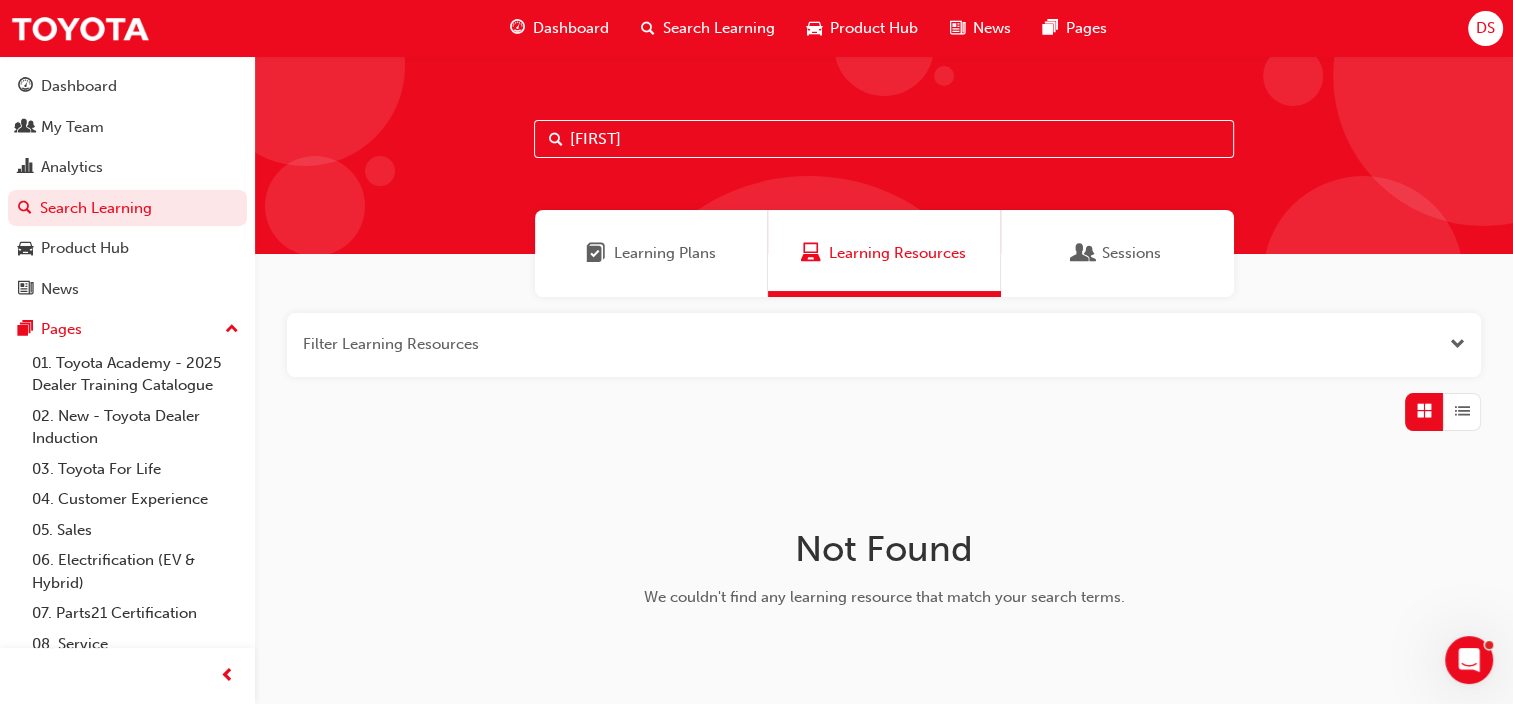 drag, startPoint x: 656, startPoint y: 130, endPoint x: 538, endPoint y: 122, distance: 118.270874 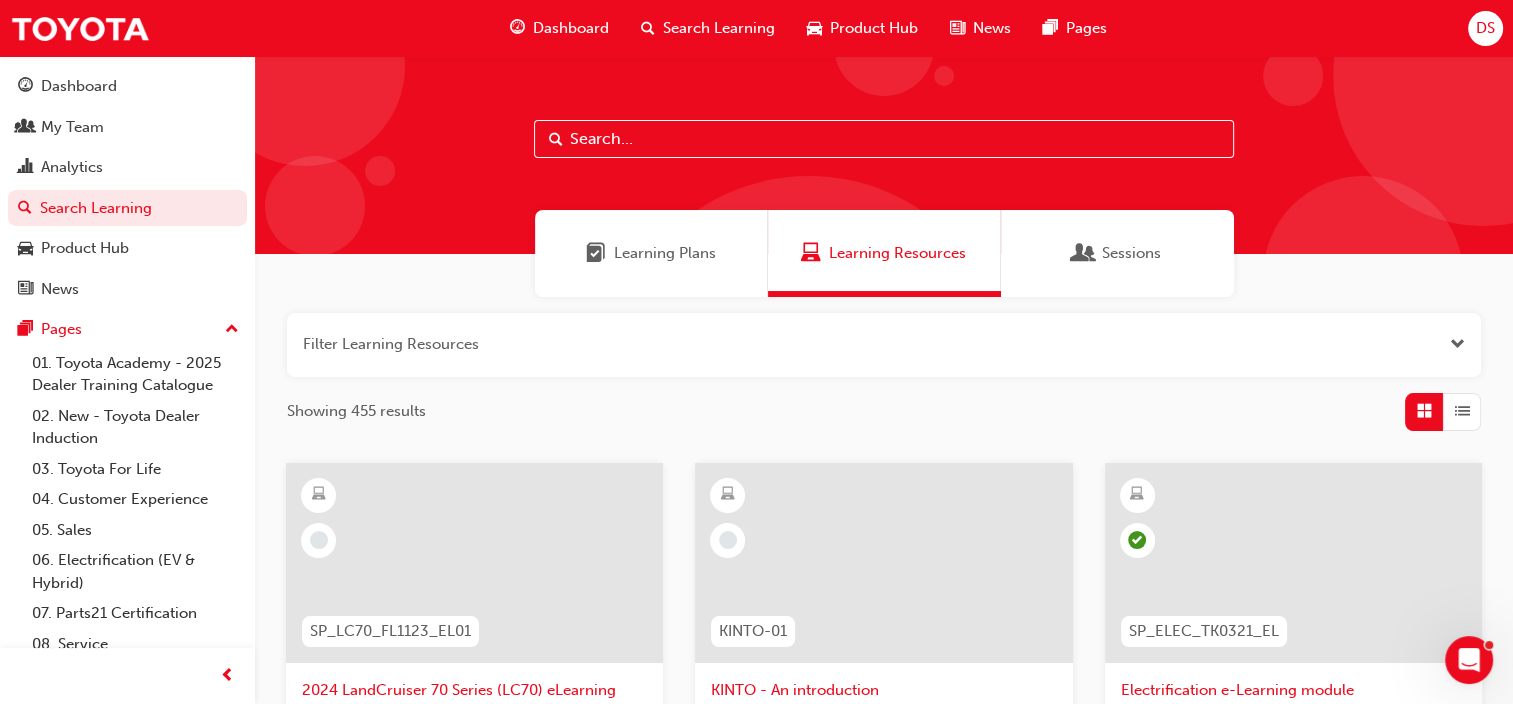 click at bounding box center (556, 139) 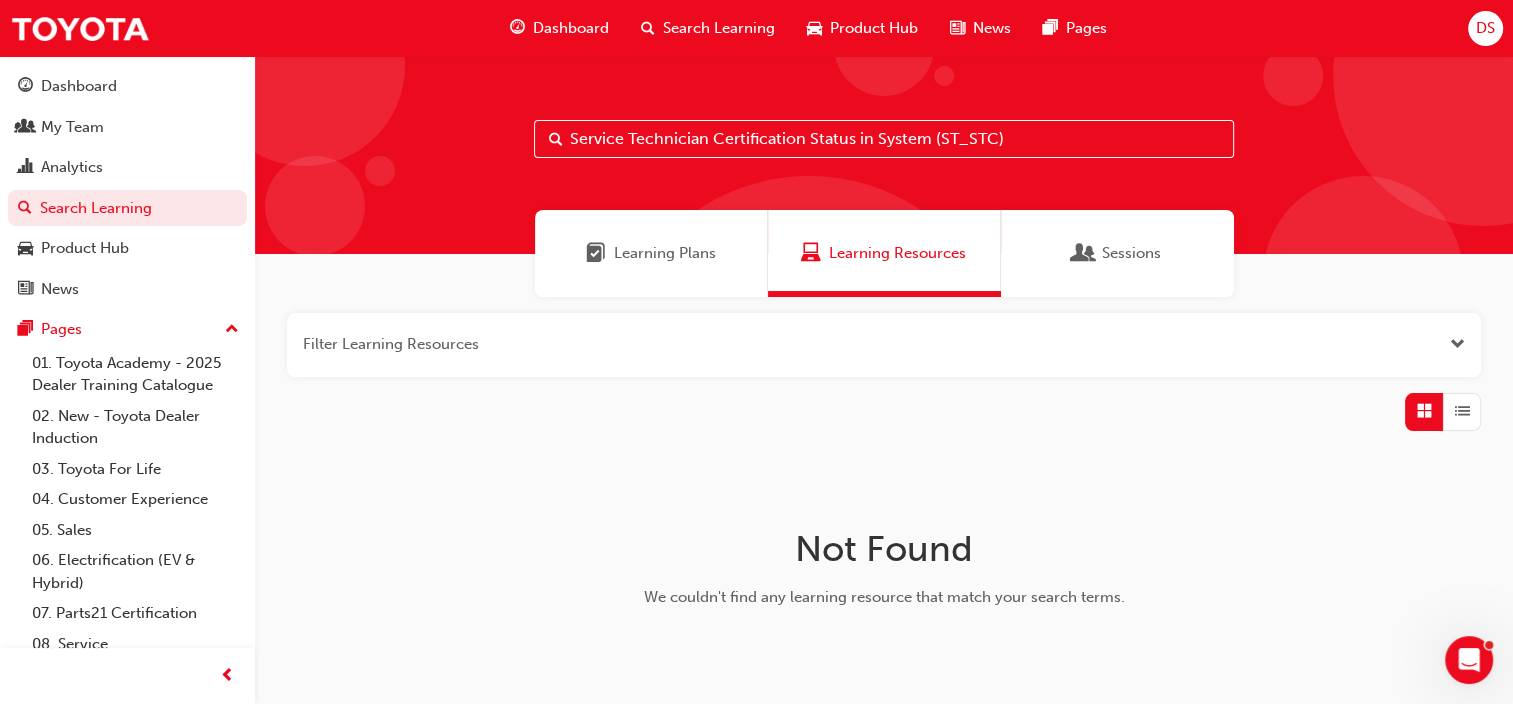 drag, startPoint x: 810, startPoint y: 135, endPoint x: 1014, endPoint y: 141, distance: 204.08821 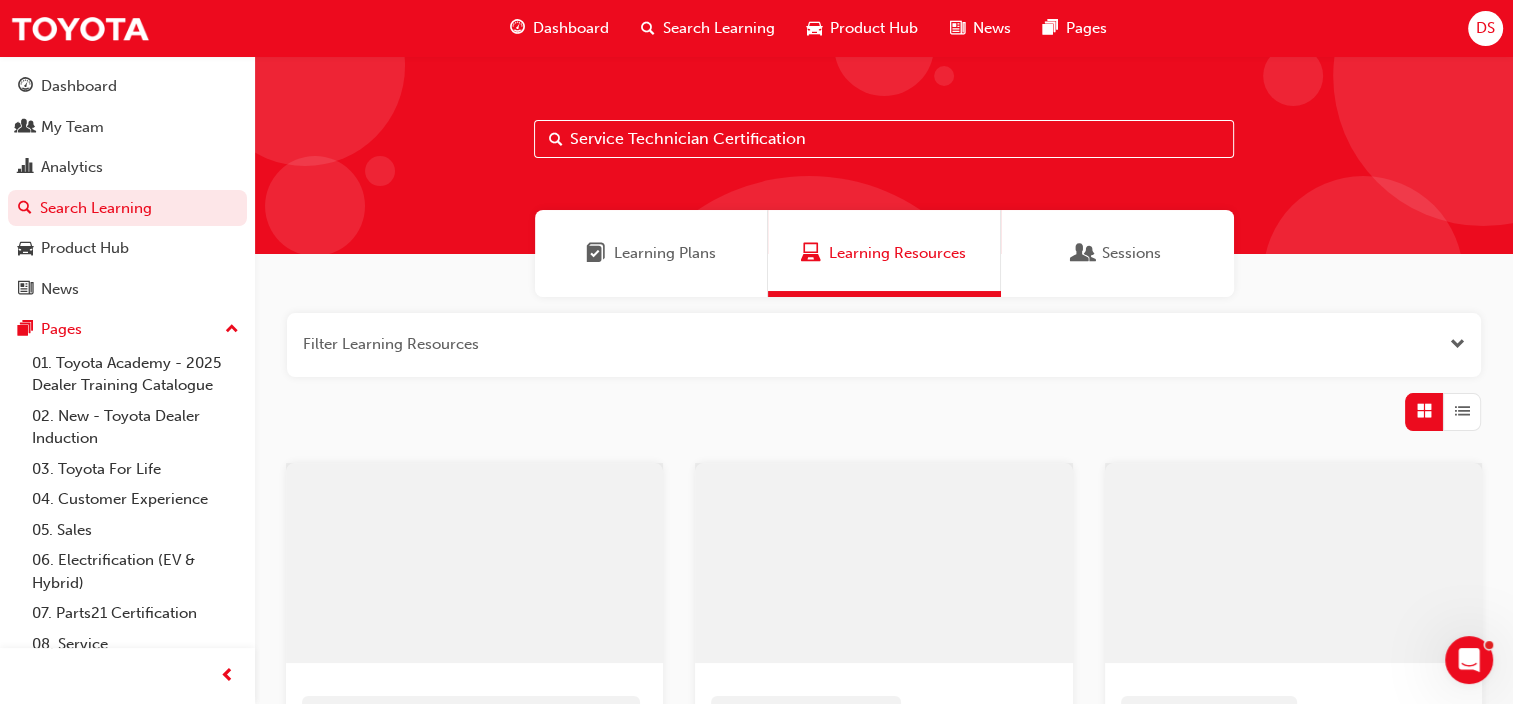 type on "Service Technician Certification" 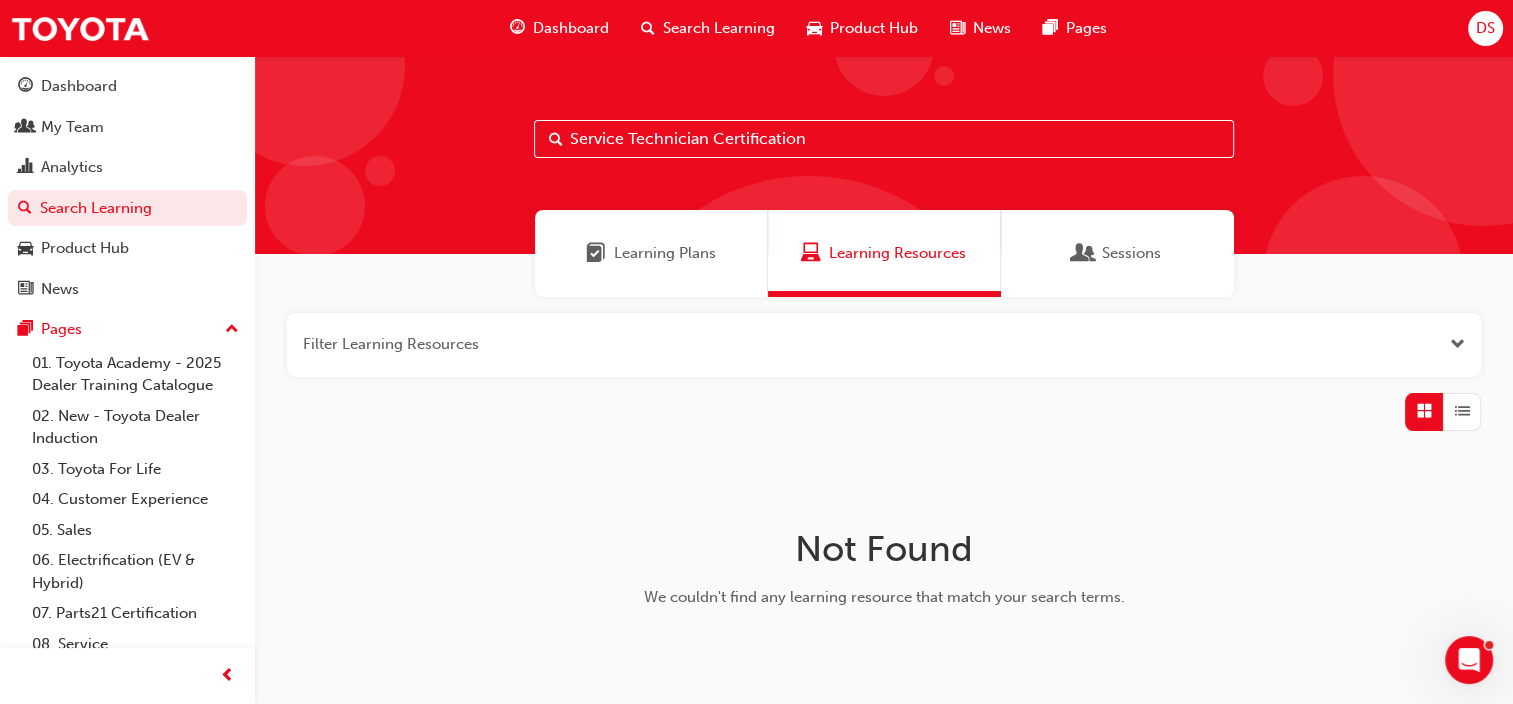 click on "Learning Plans" at bounding box center (665, 253) 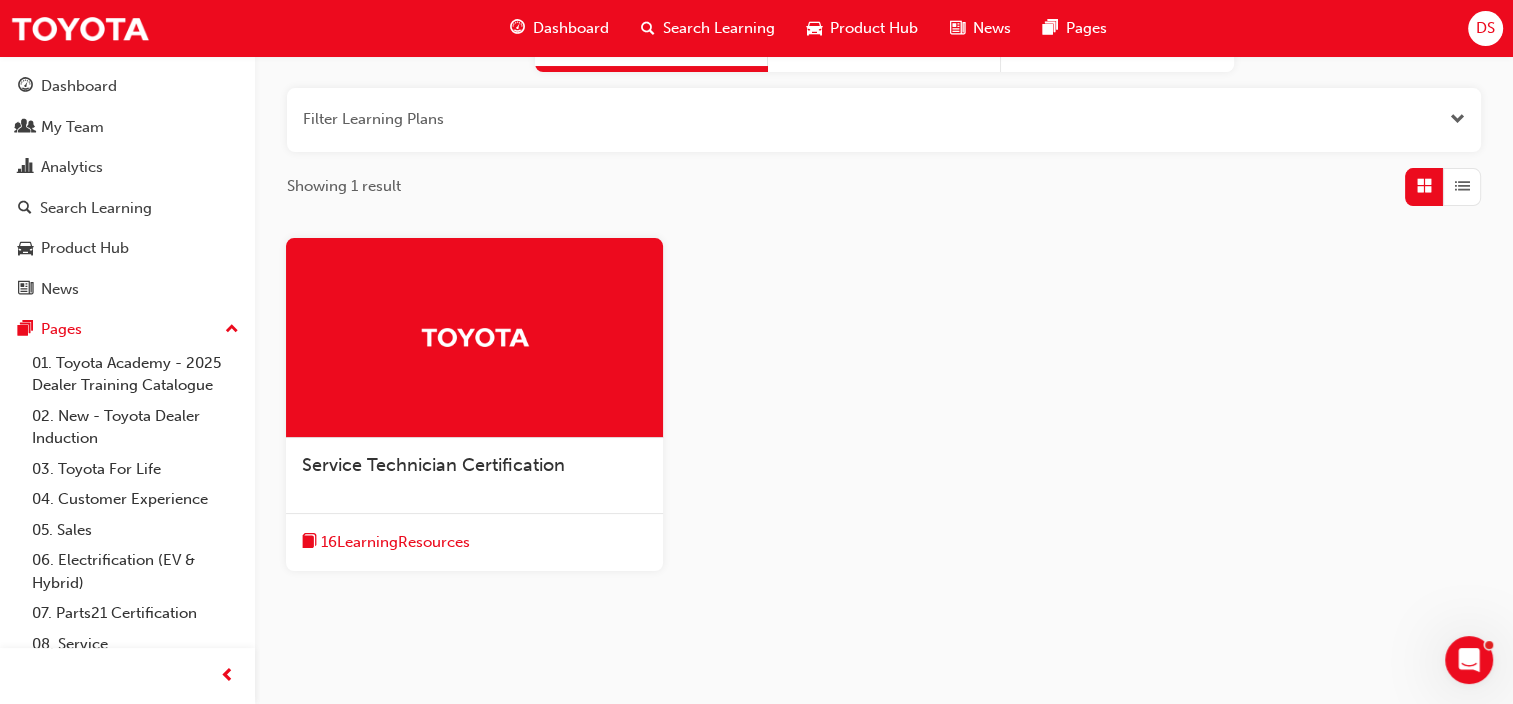 scroll, scrollTop: 235, scrollLeft: 0, axis: vertical 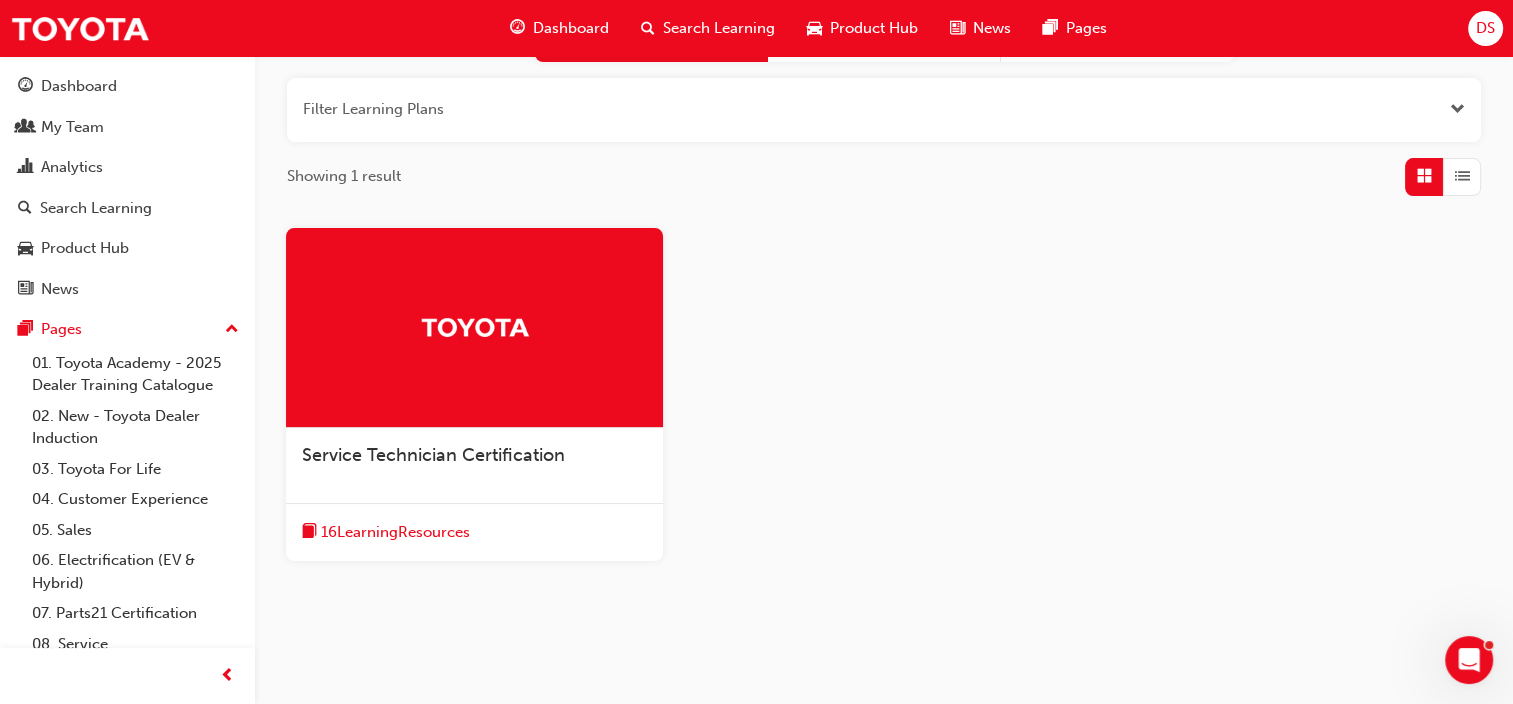 click on "Service Technician Certification" at bounding box center (433, 455) 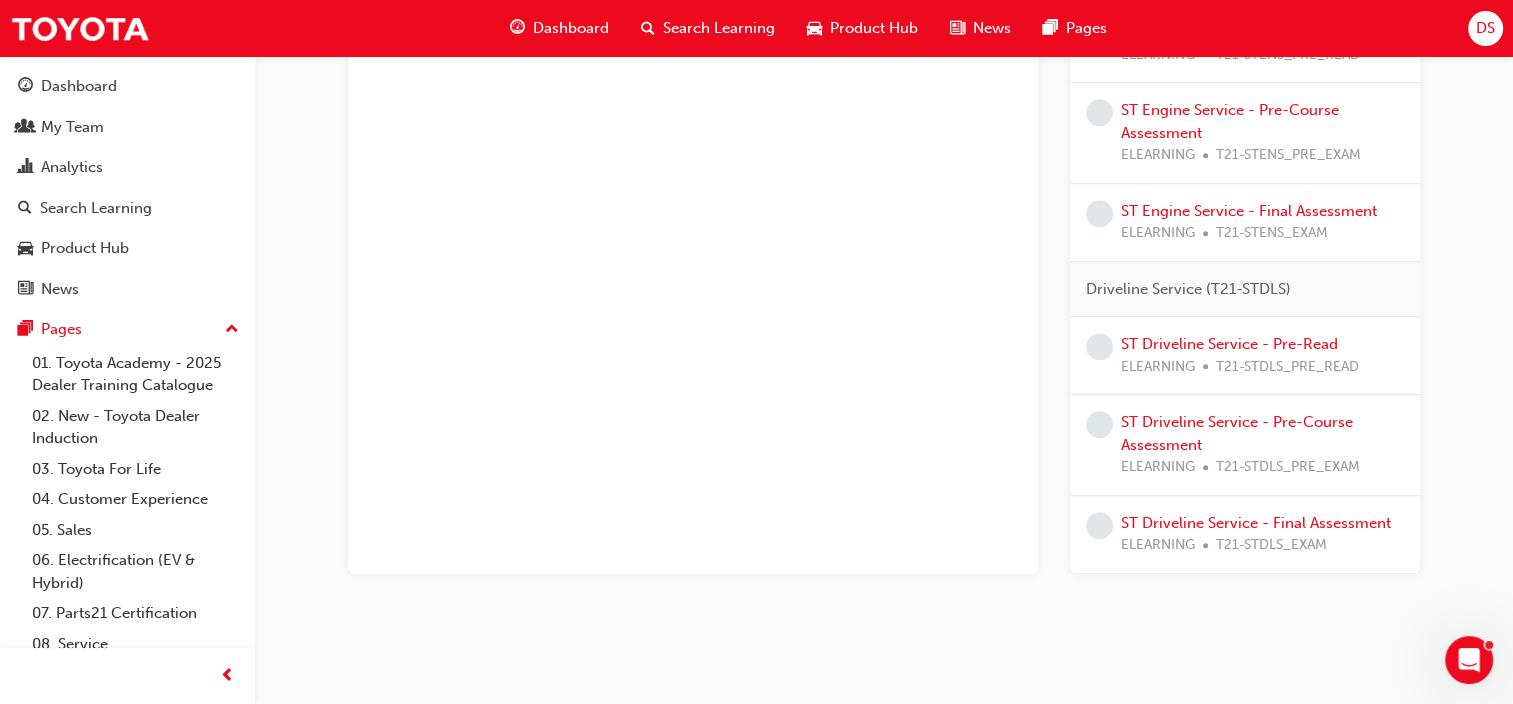 scroll, scrollTop: 1403, scrollLeft: 0, axis: vertical 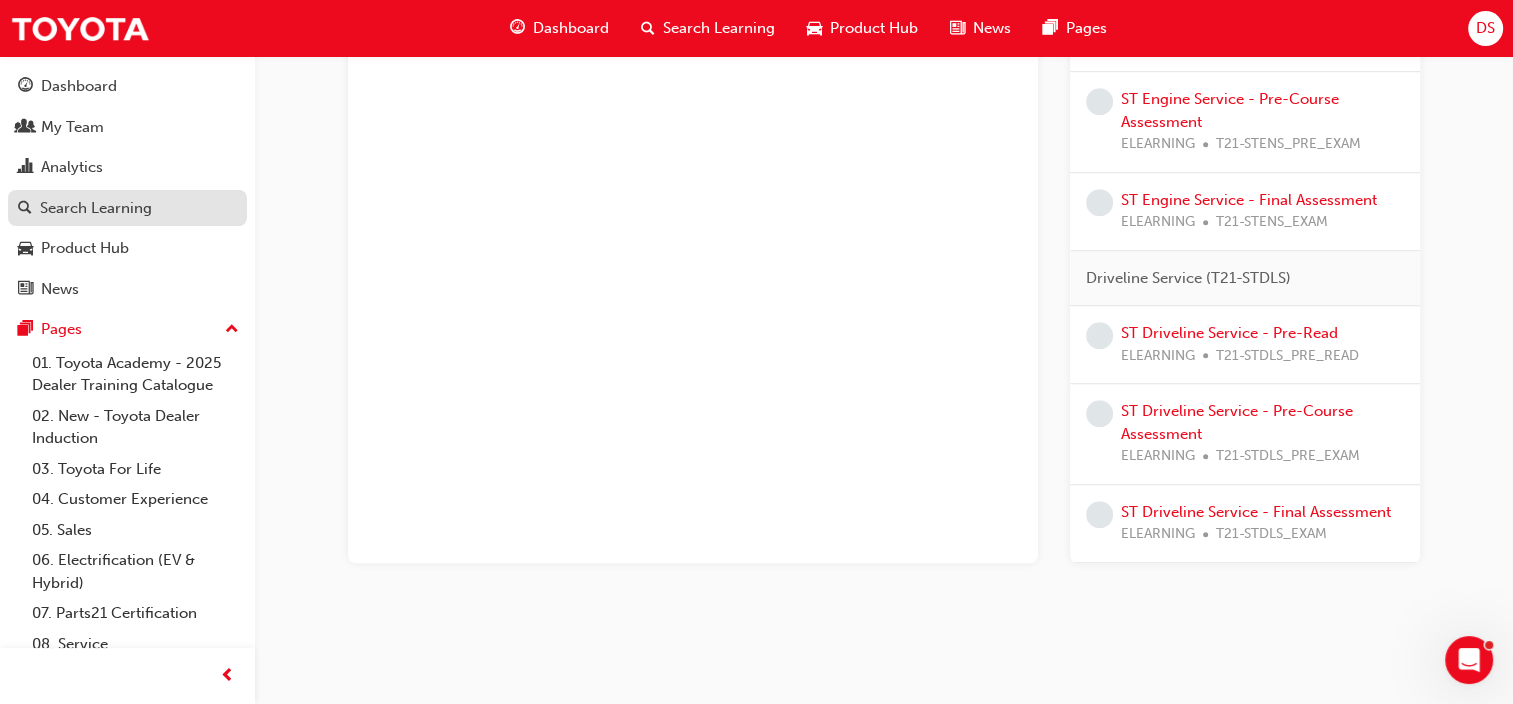 click on "Search Learning" at bounding box center [96, 208] 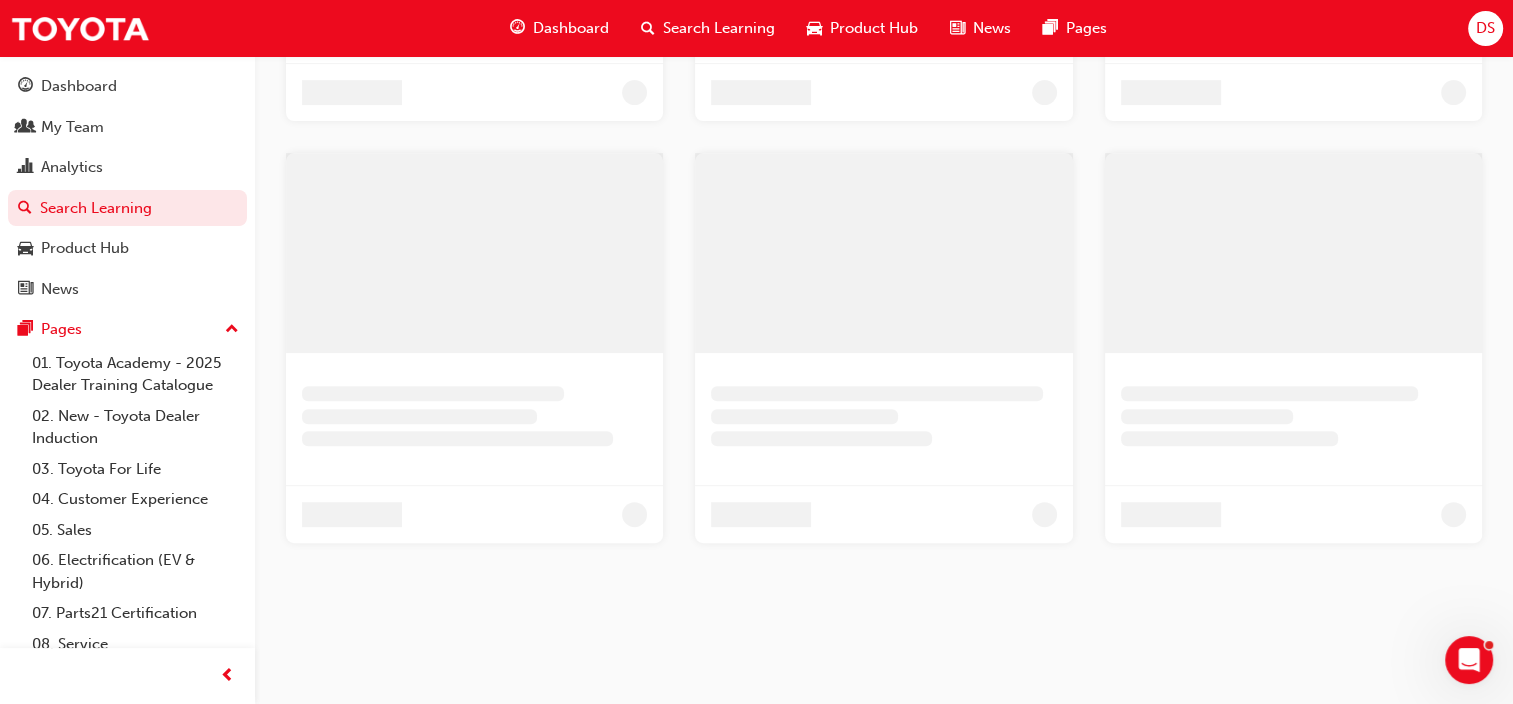 scroll, scrollTop: 114, scrollLeft: 0, axis: vertical 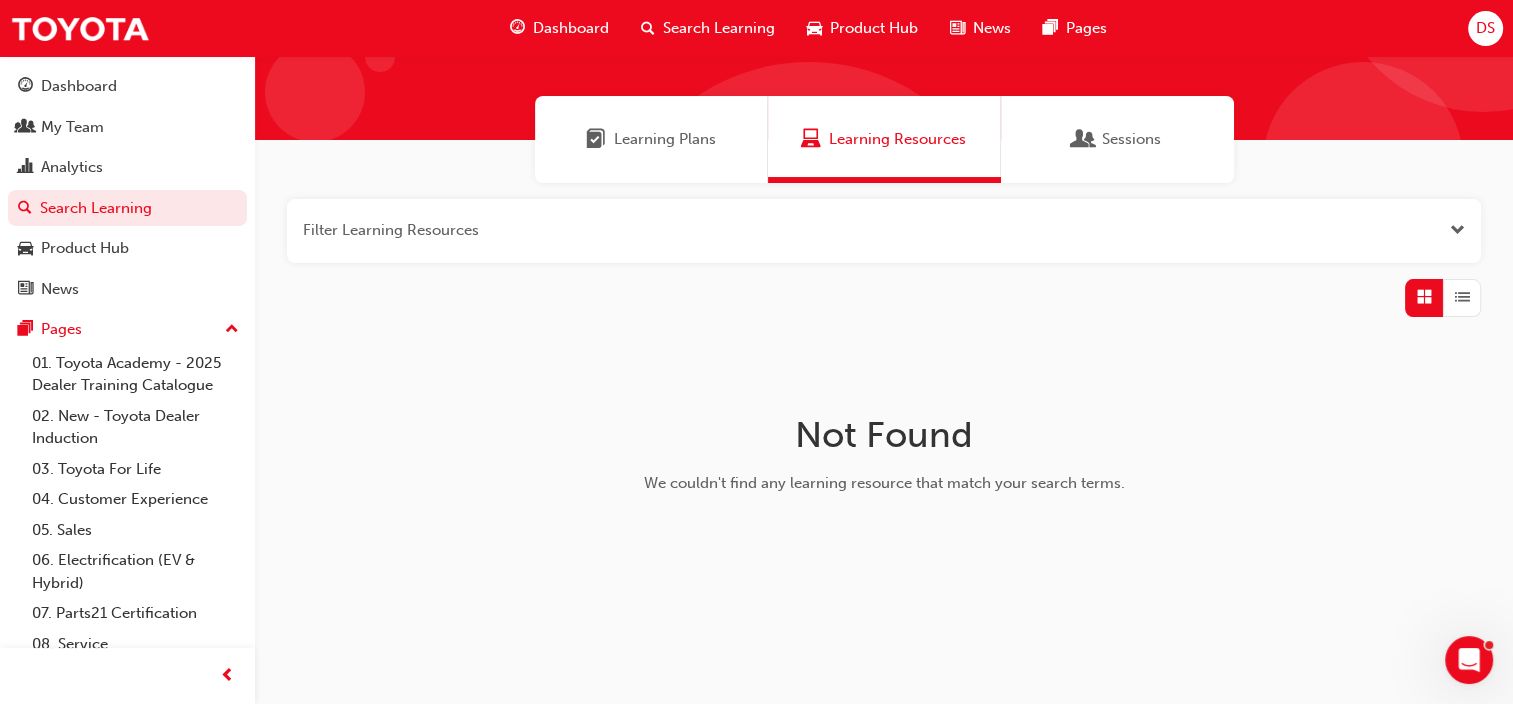 click on "Not Found We couldn't find any learning resource that match your search terms." at bounding box center (884, 462) 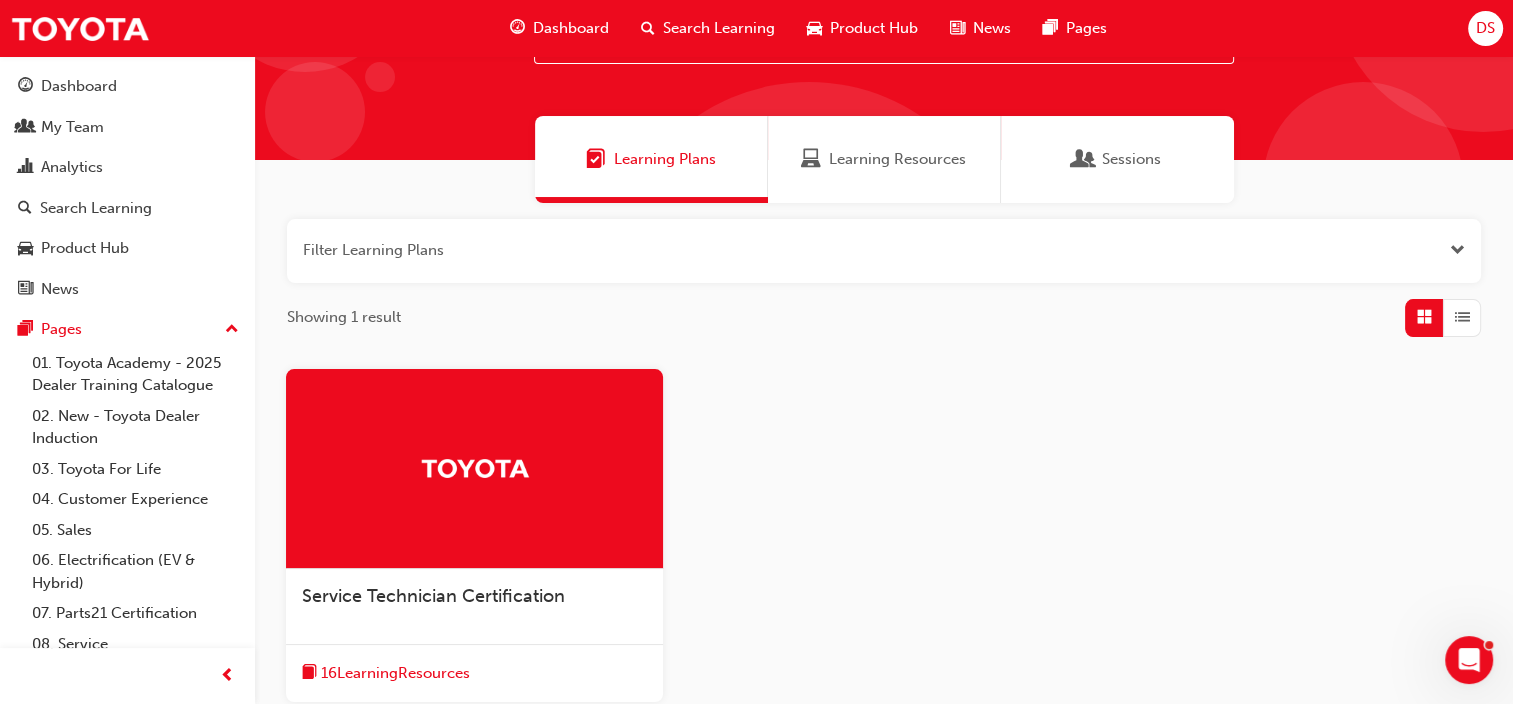 scroll, scrollTop: 114, scrollLeft: 0, axis: vertical 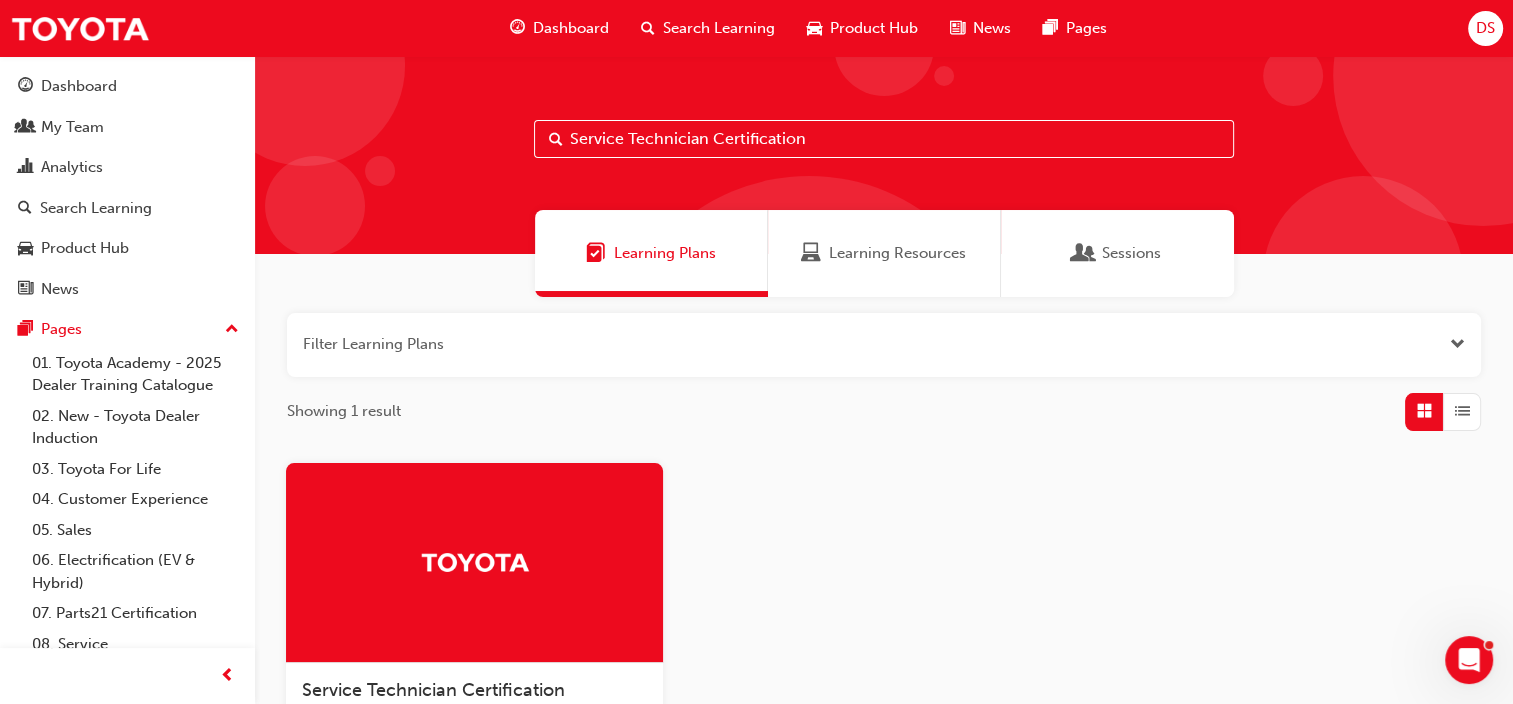 drag, startPoint x: 824, startPoint y: 140, endPoint x: 620, endPoint y: 124, distance: 204.6265 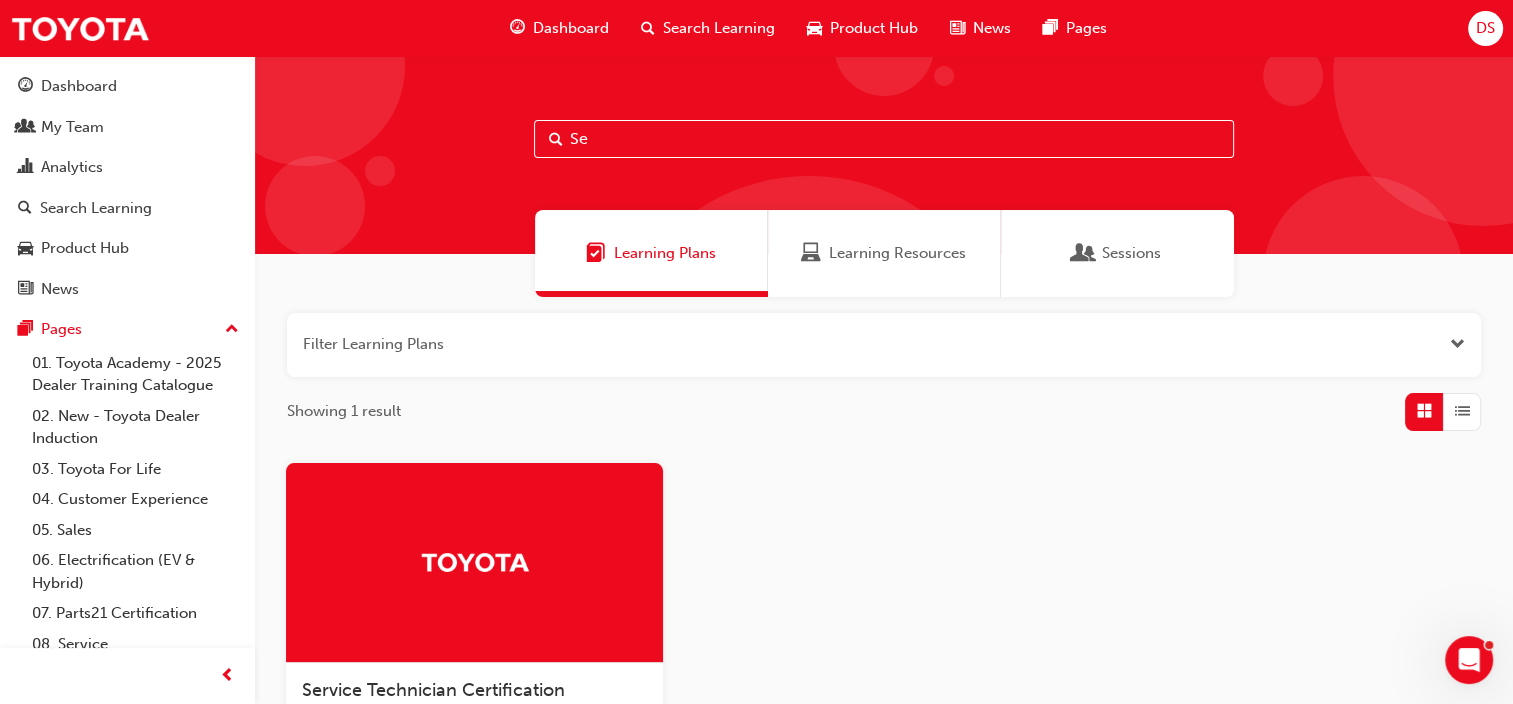 type on "S" 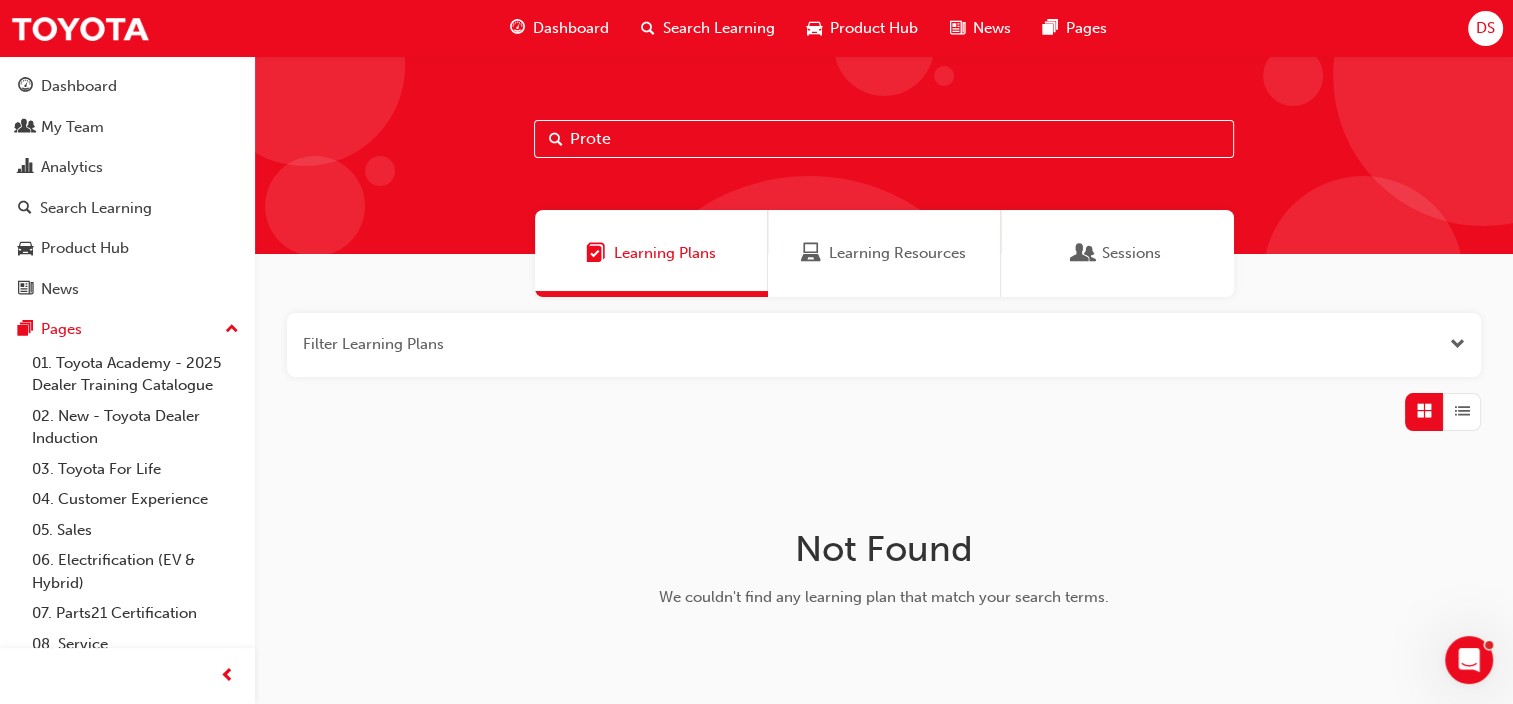 type on "Prote" 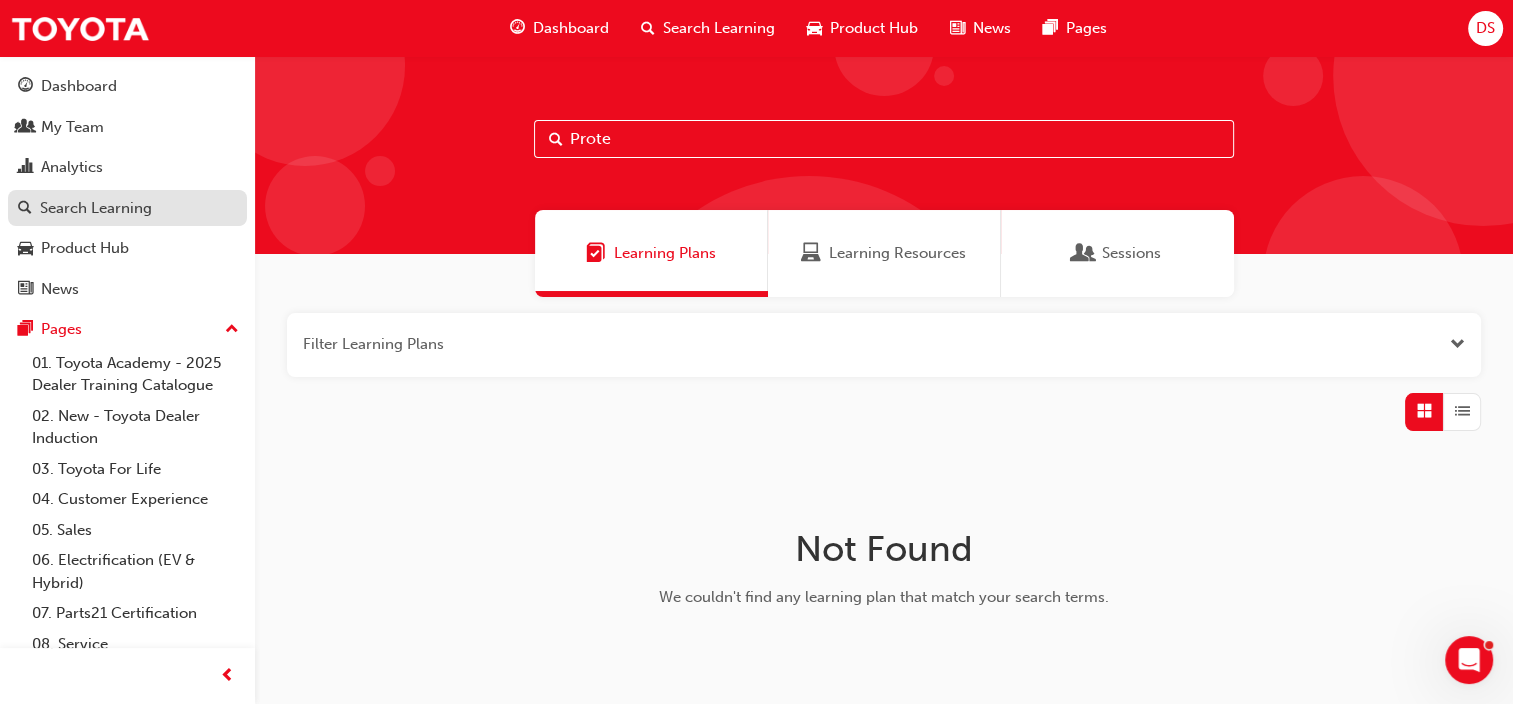 click on "Search Learning" at bounding box center (96, 208) 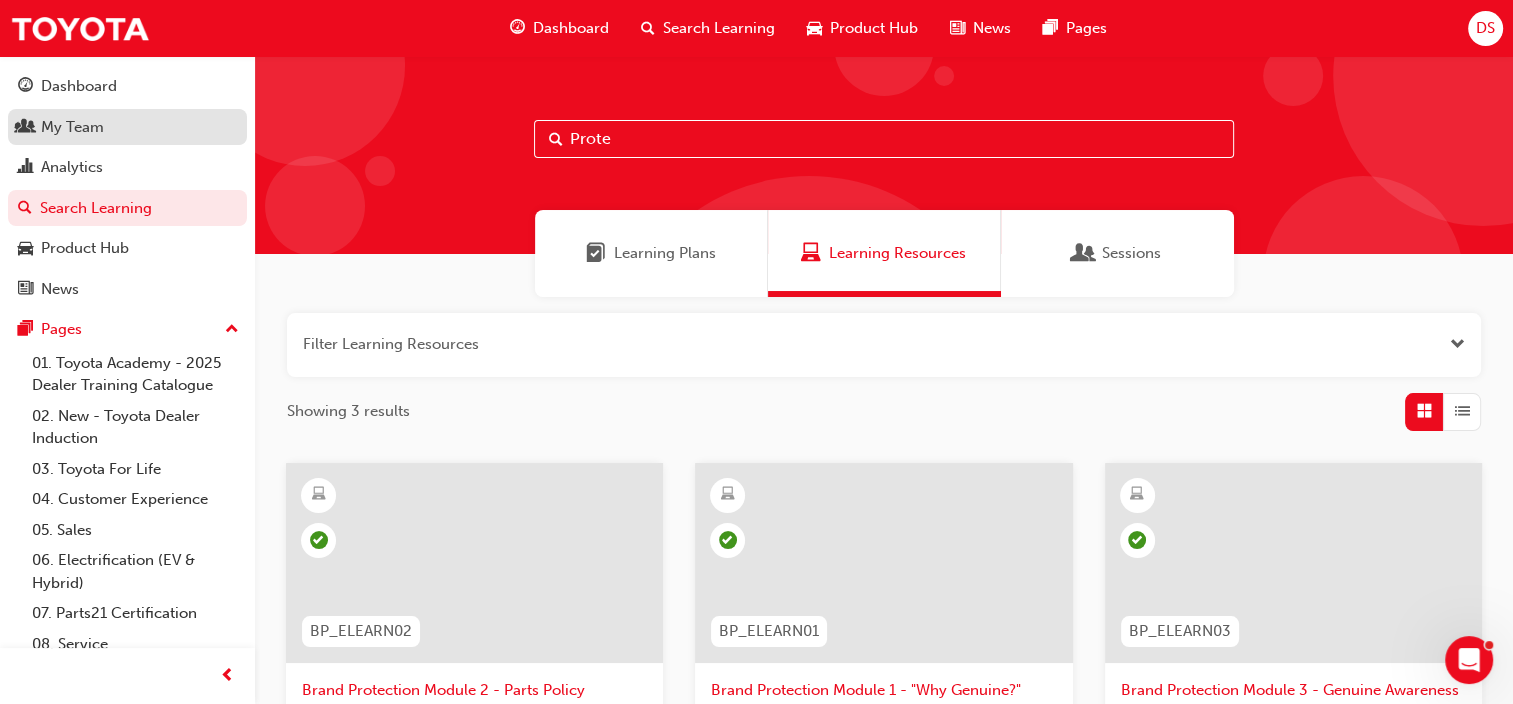 click on "My Team" at bounding box center [72, 127] 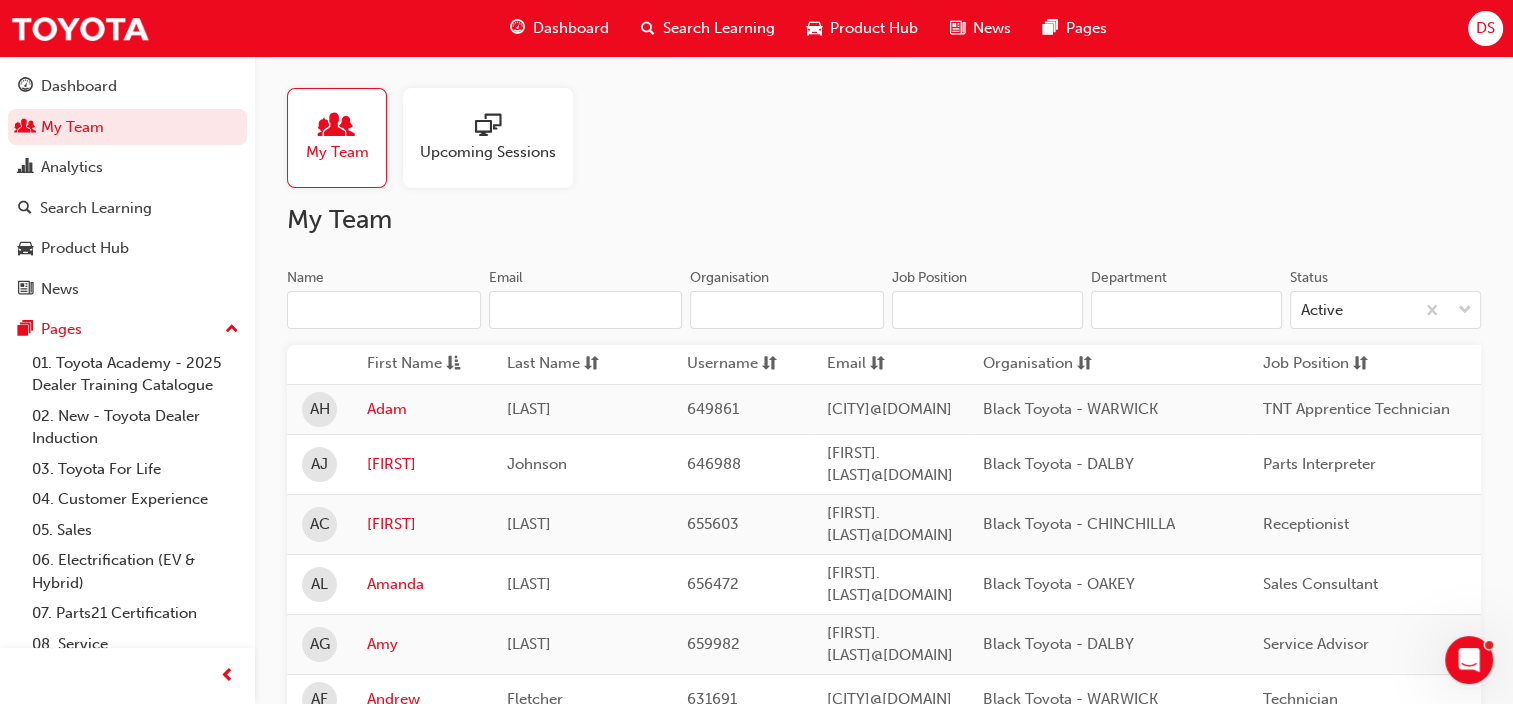click on "Name" at bounding box center (384, 310) 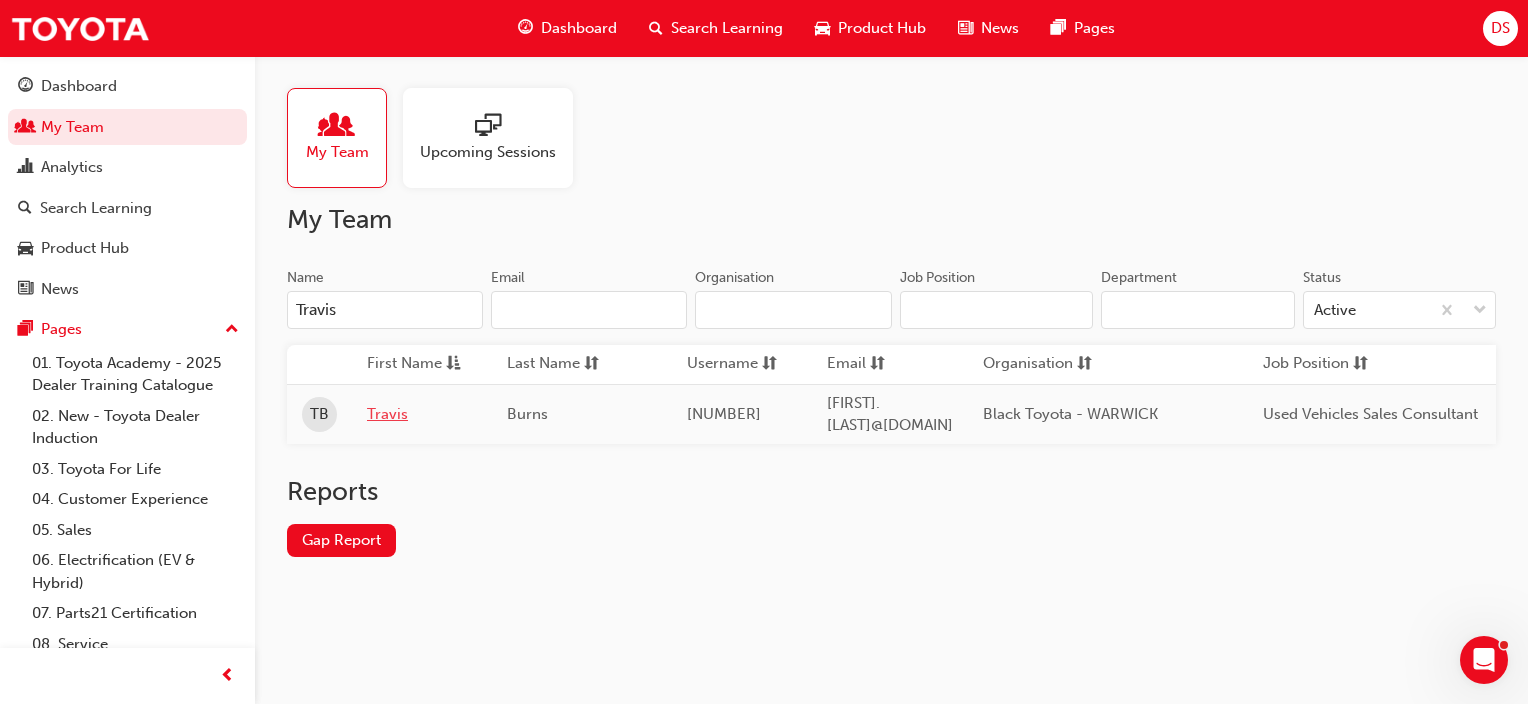 type on "Travis" 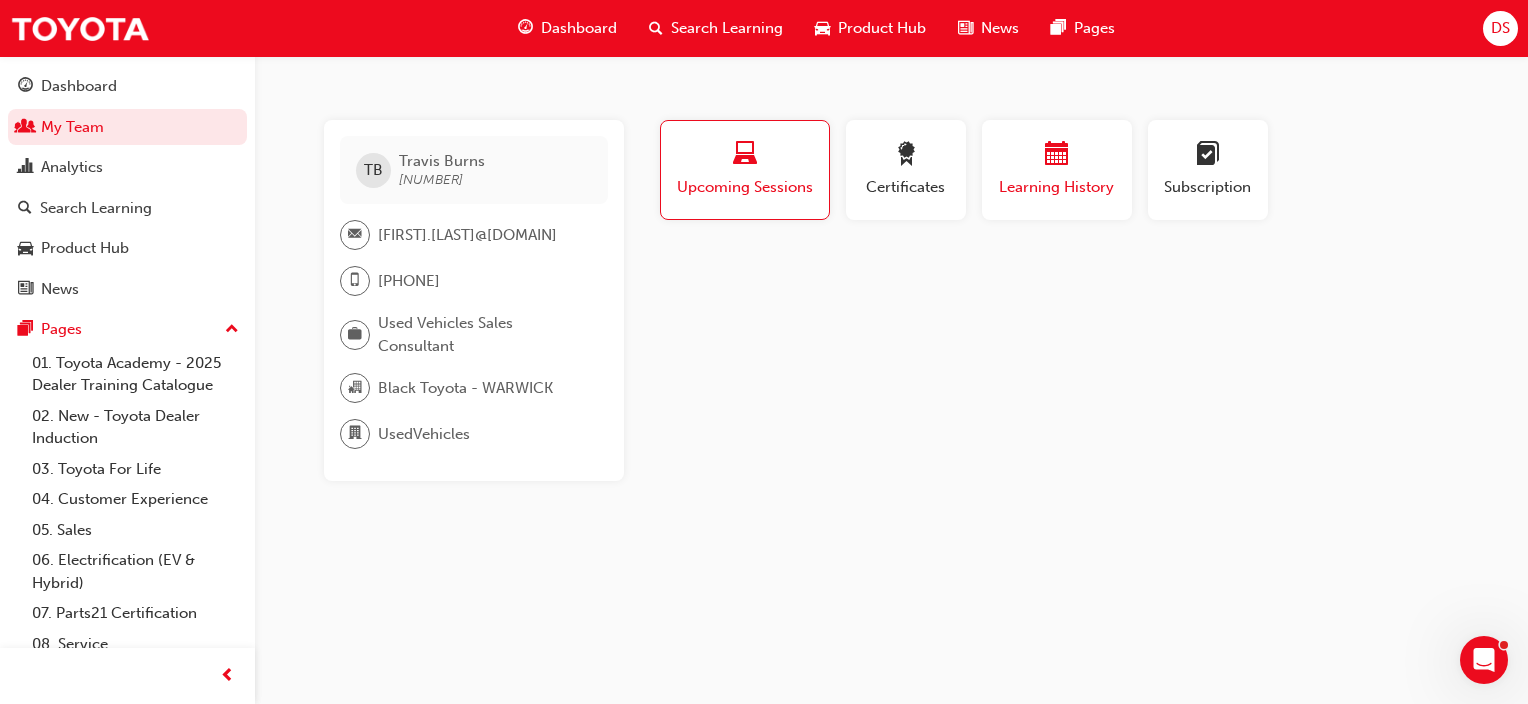 click at bounding box center (1057, 155) 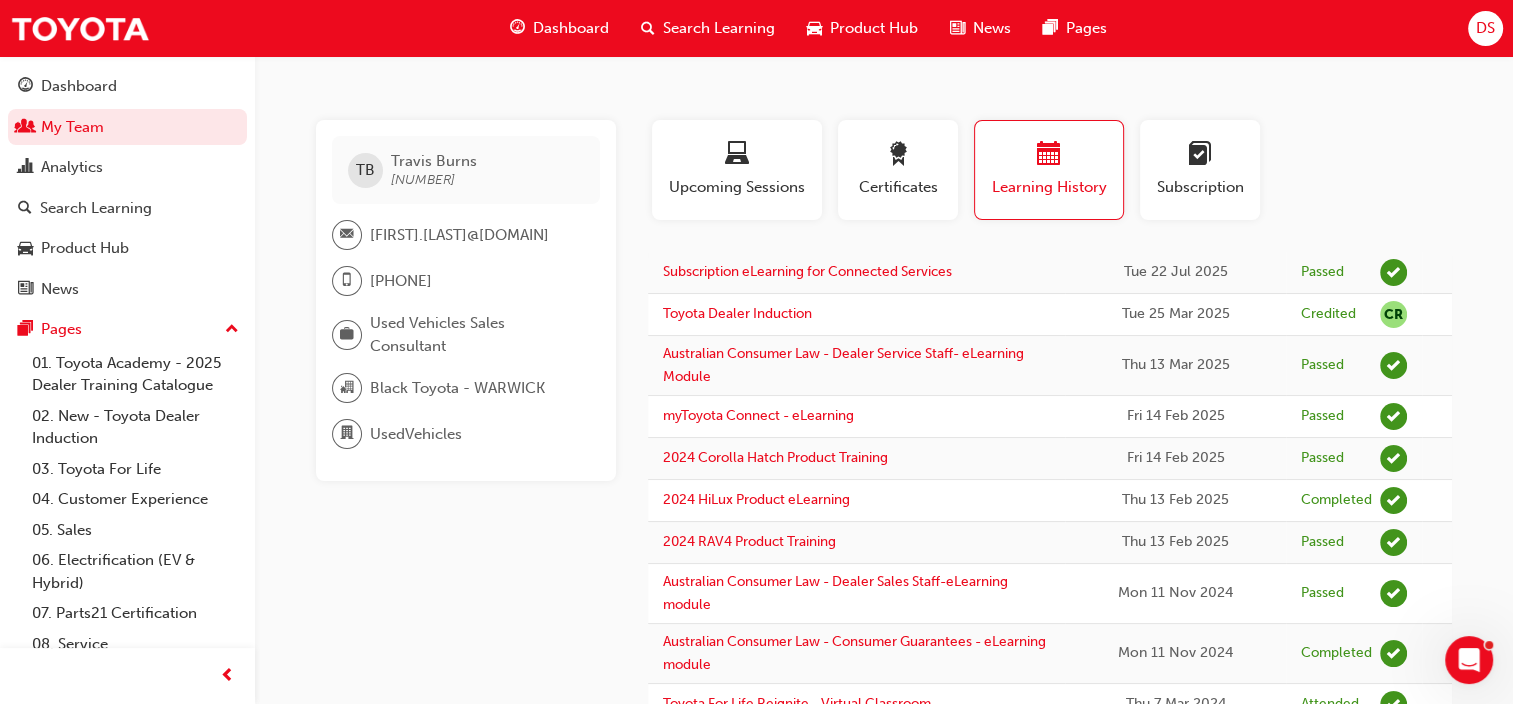 type 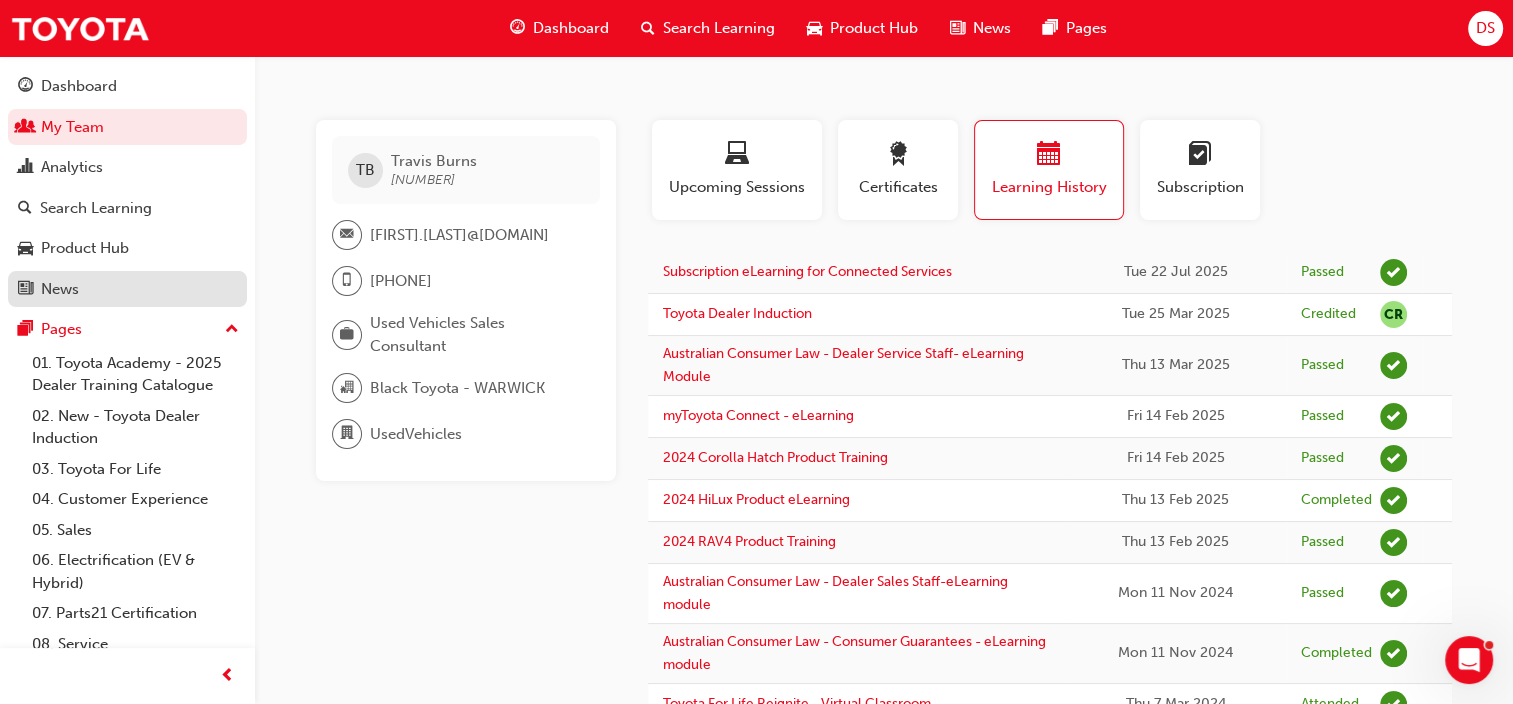 click on "News" at bounding box center [127, 289] 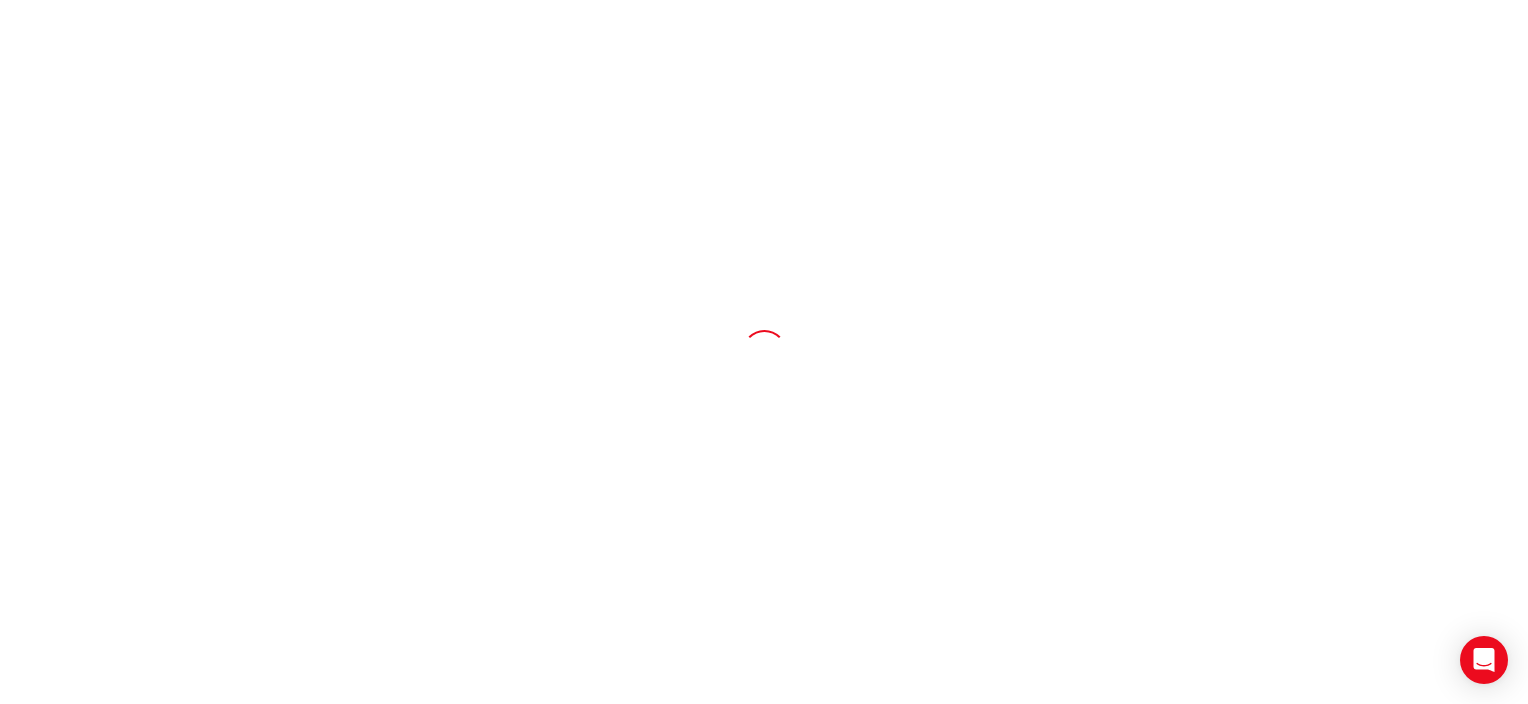 scroll, scrollTop: 0, scrollLeft: 0, axis: both 